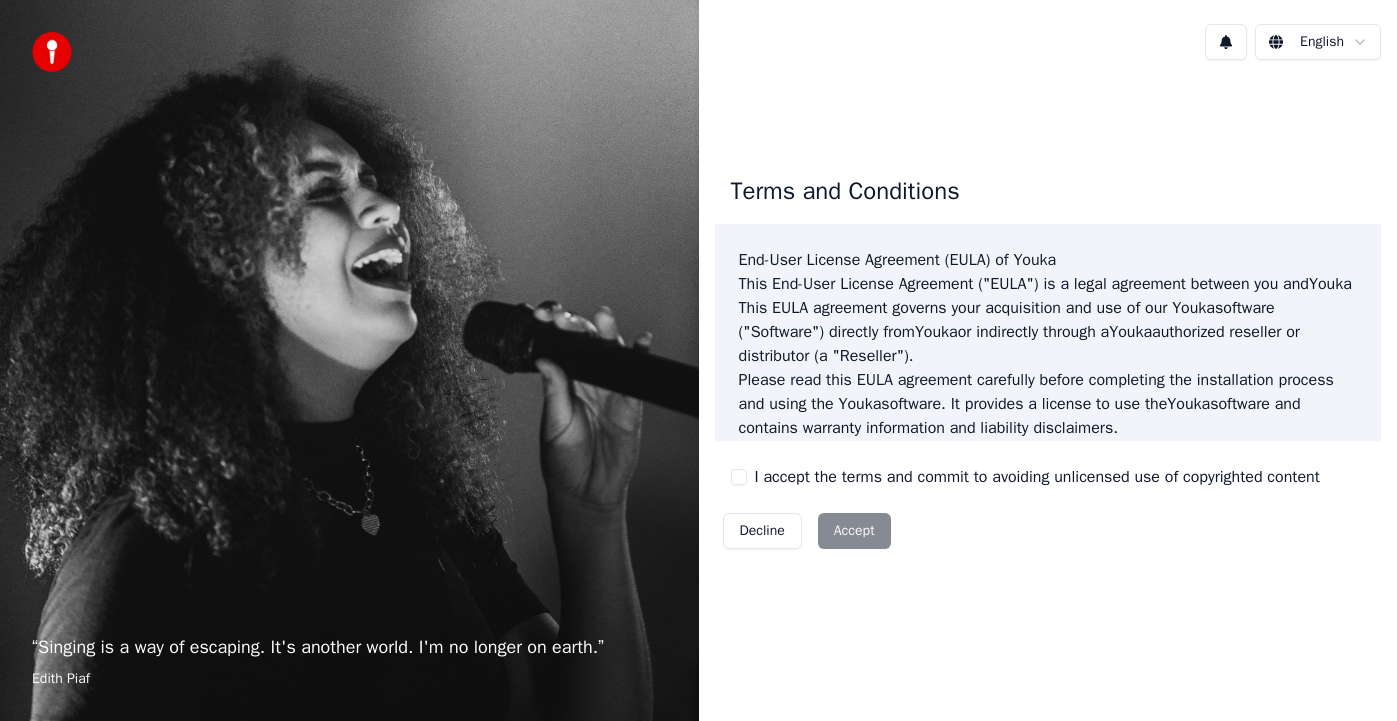 scroll, scrollTop: 0, scrollLeft: 0, axis: both 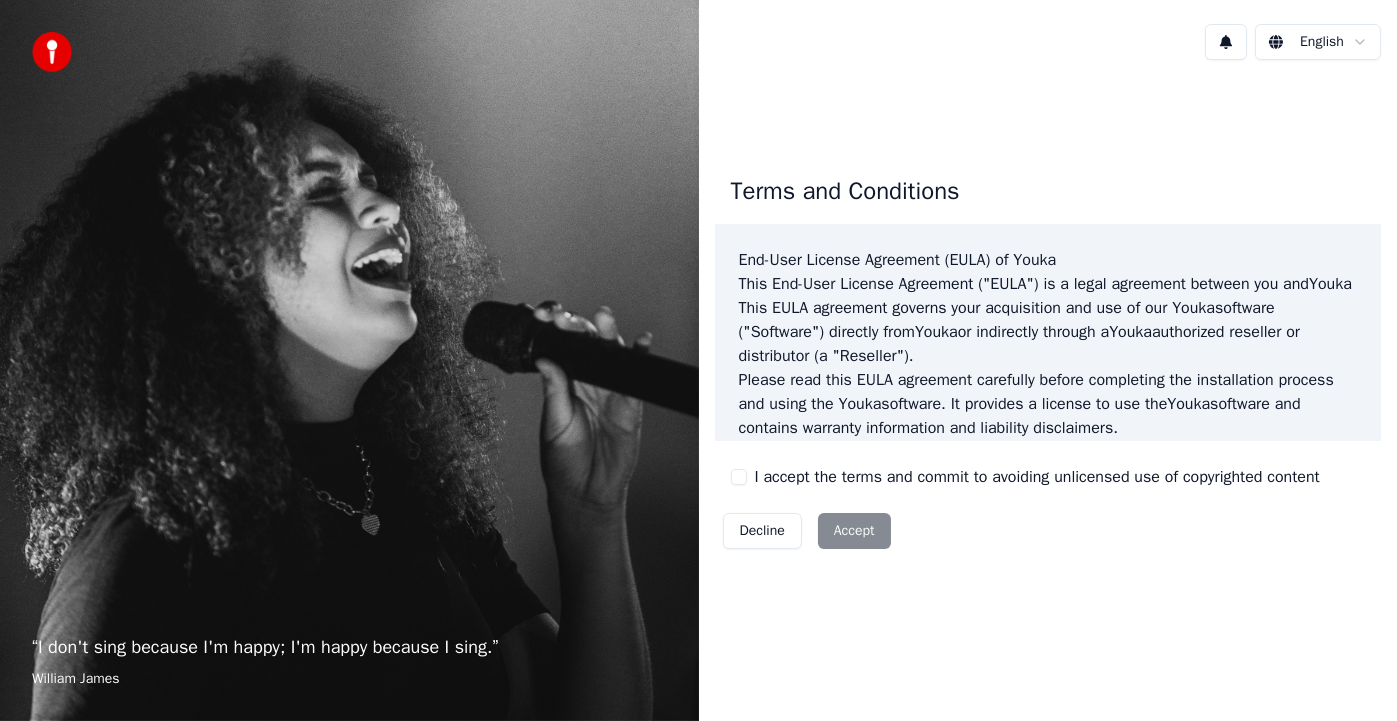 click on "Decline Accept" at bounding box center [807, 531] 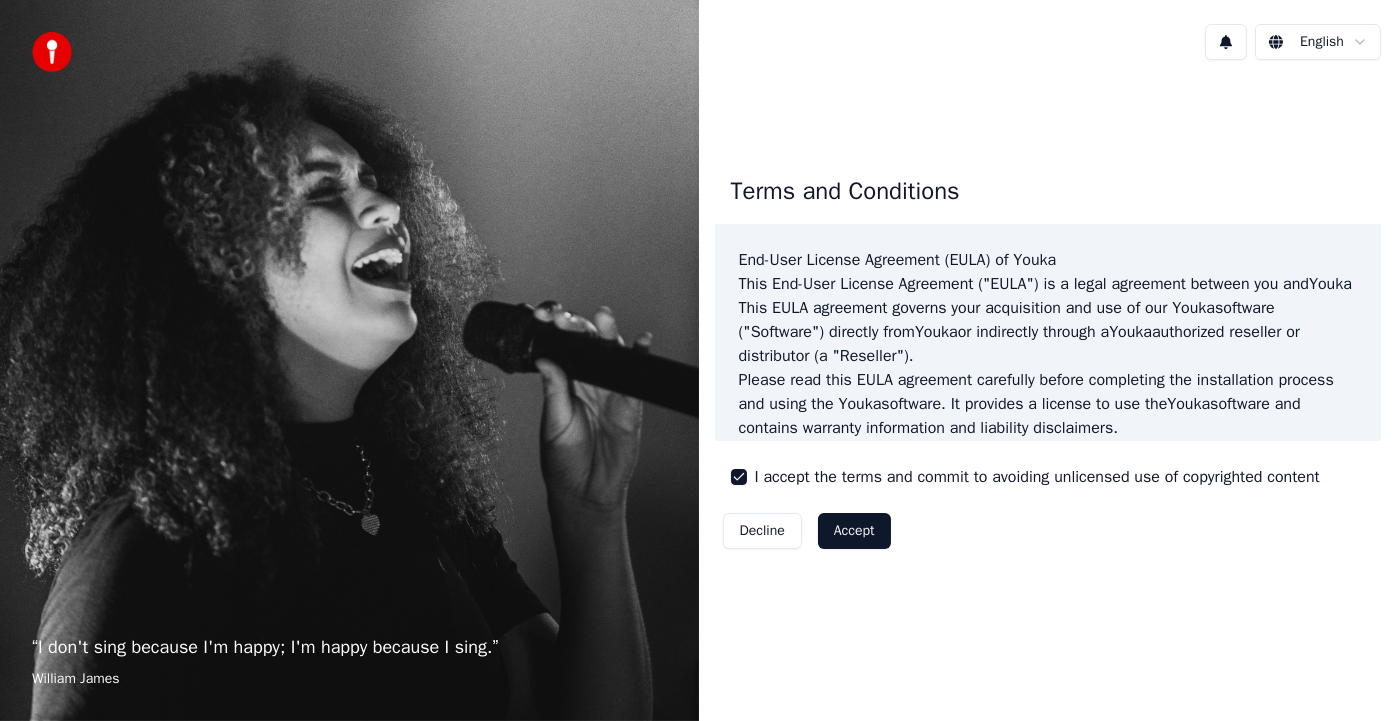 click on "Accept" at bounding box center [854, 531] 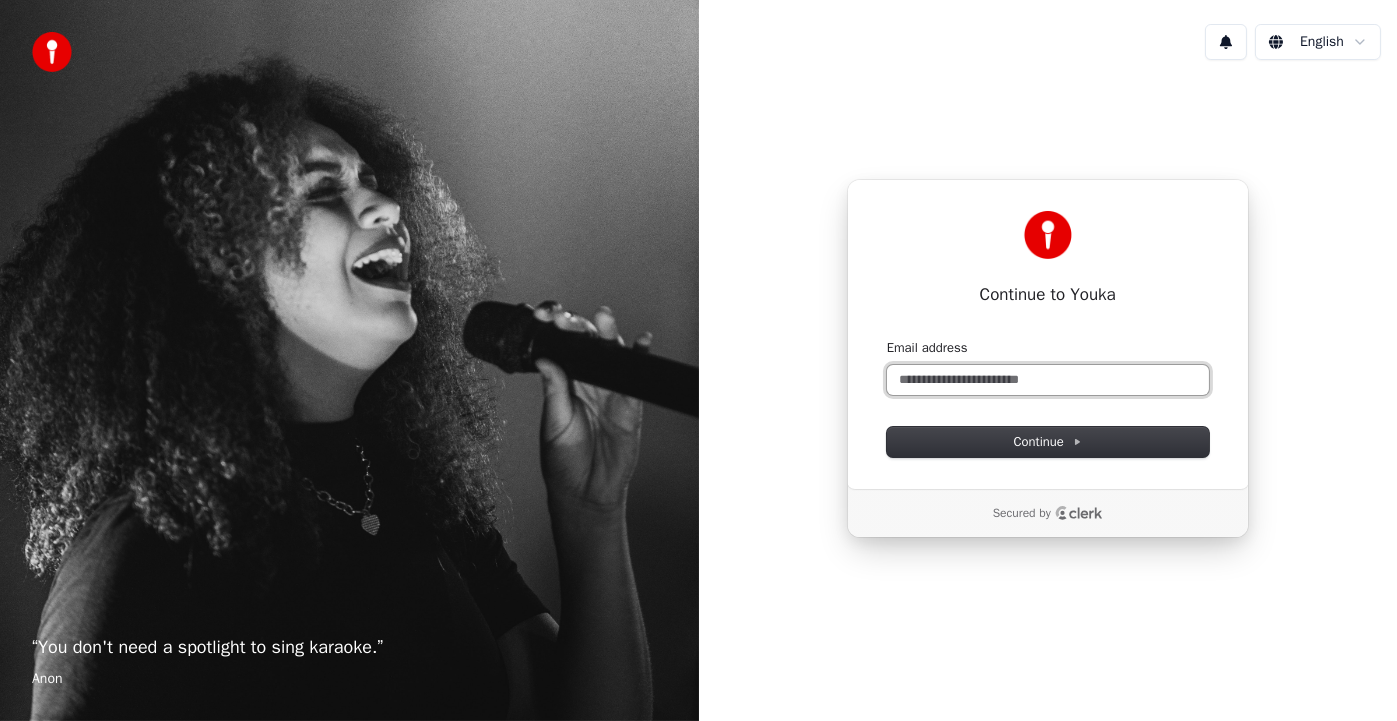 click on "Email address" at bounding box center (1048, 380) 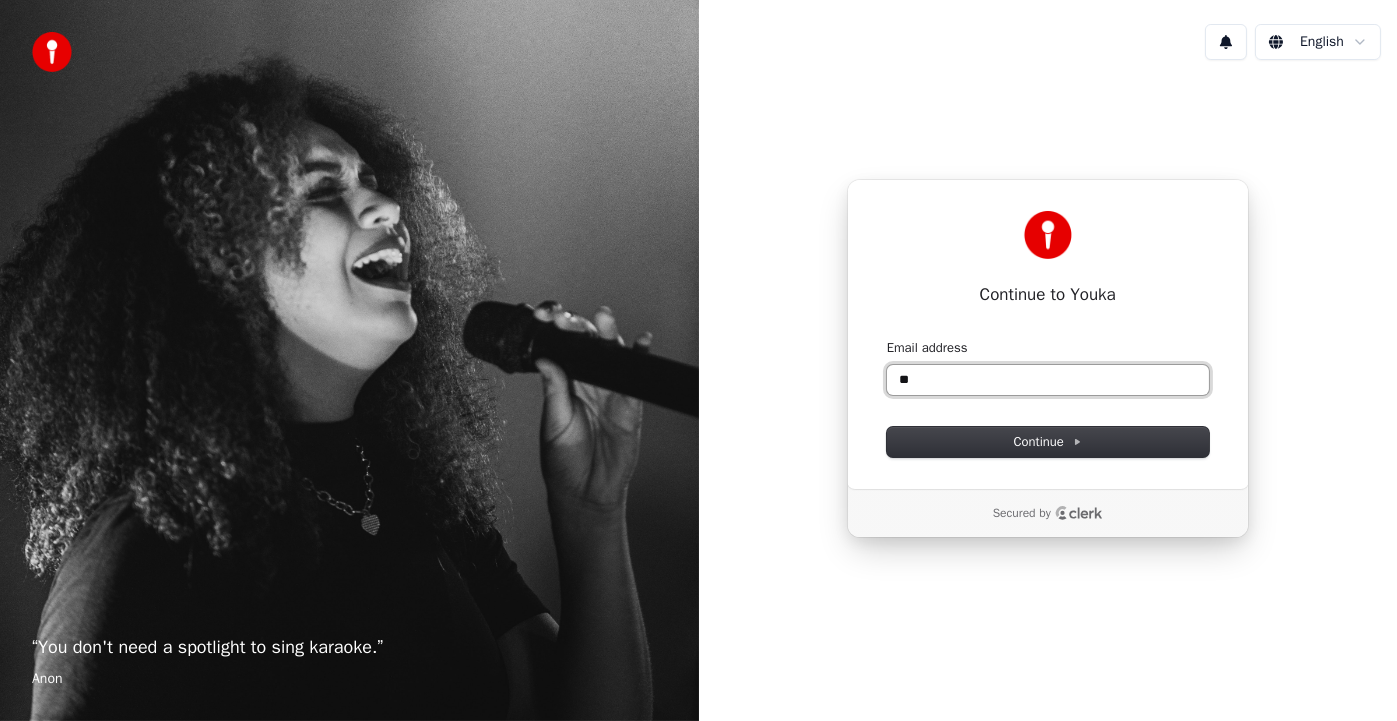 type on "*" 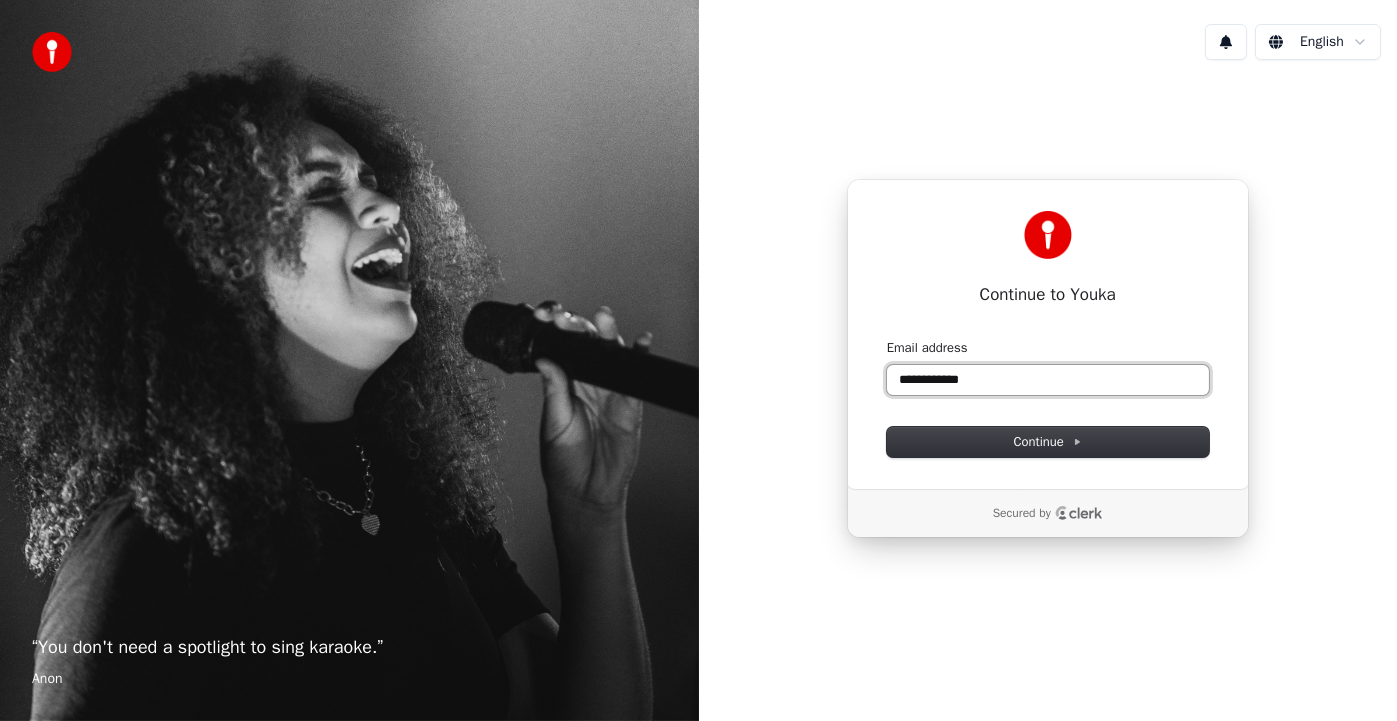 click at bounding box center [887, 339] 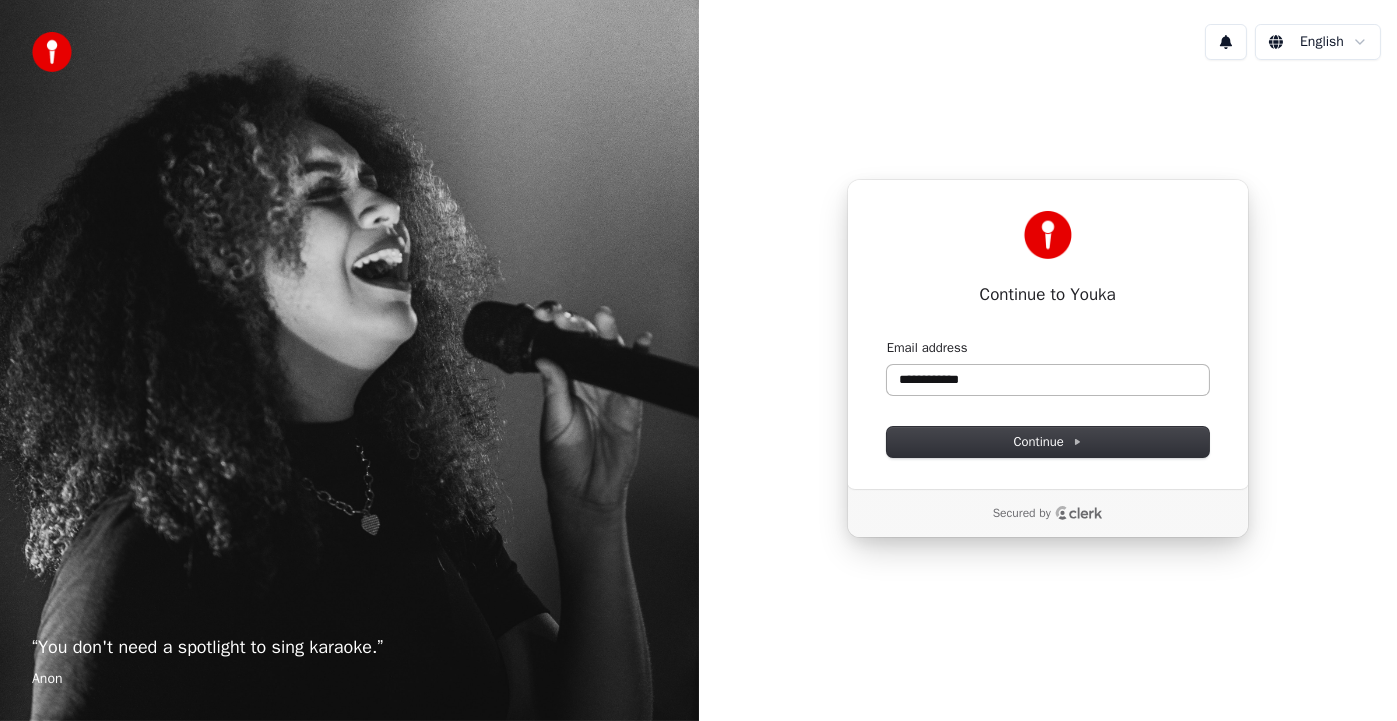 type on "**********" 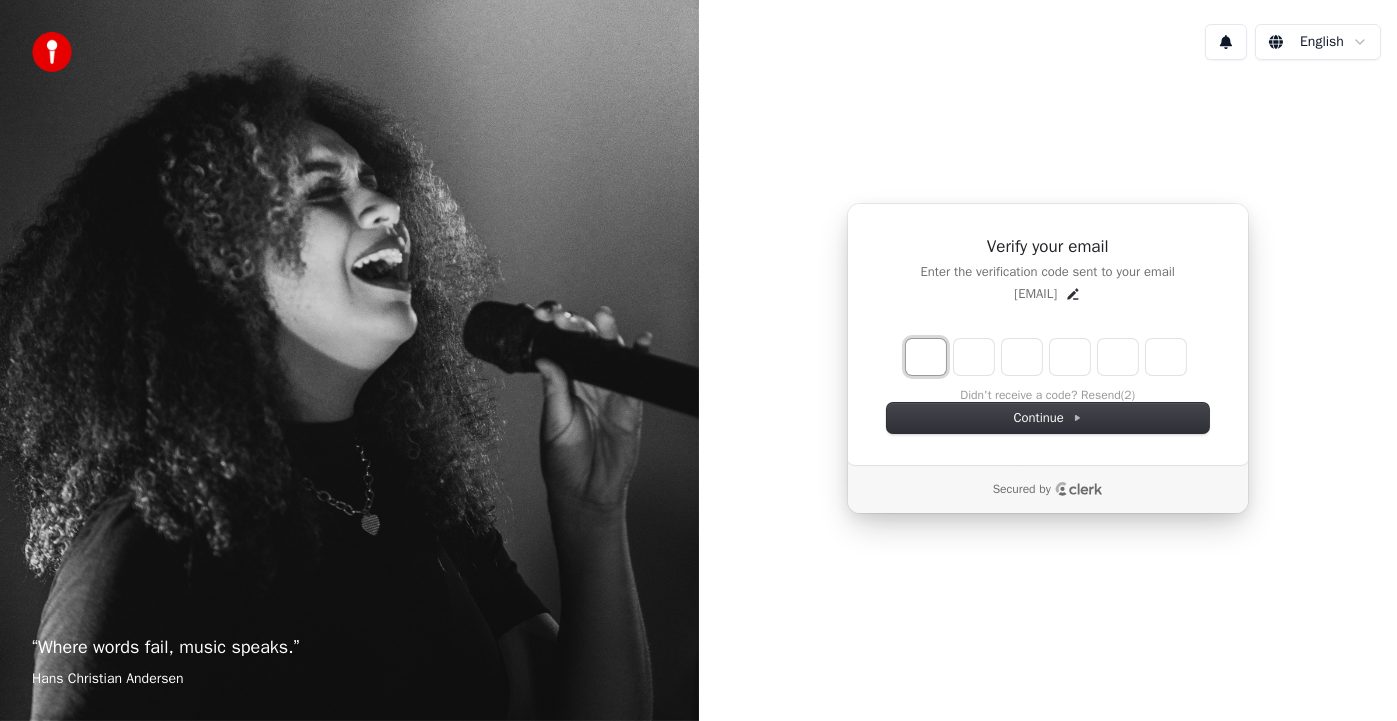click at bounding box center [926, 357] 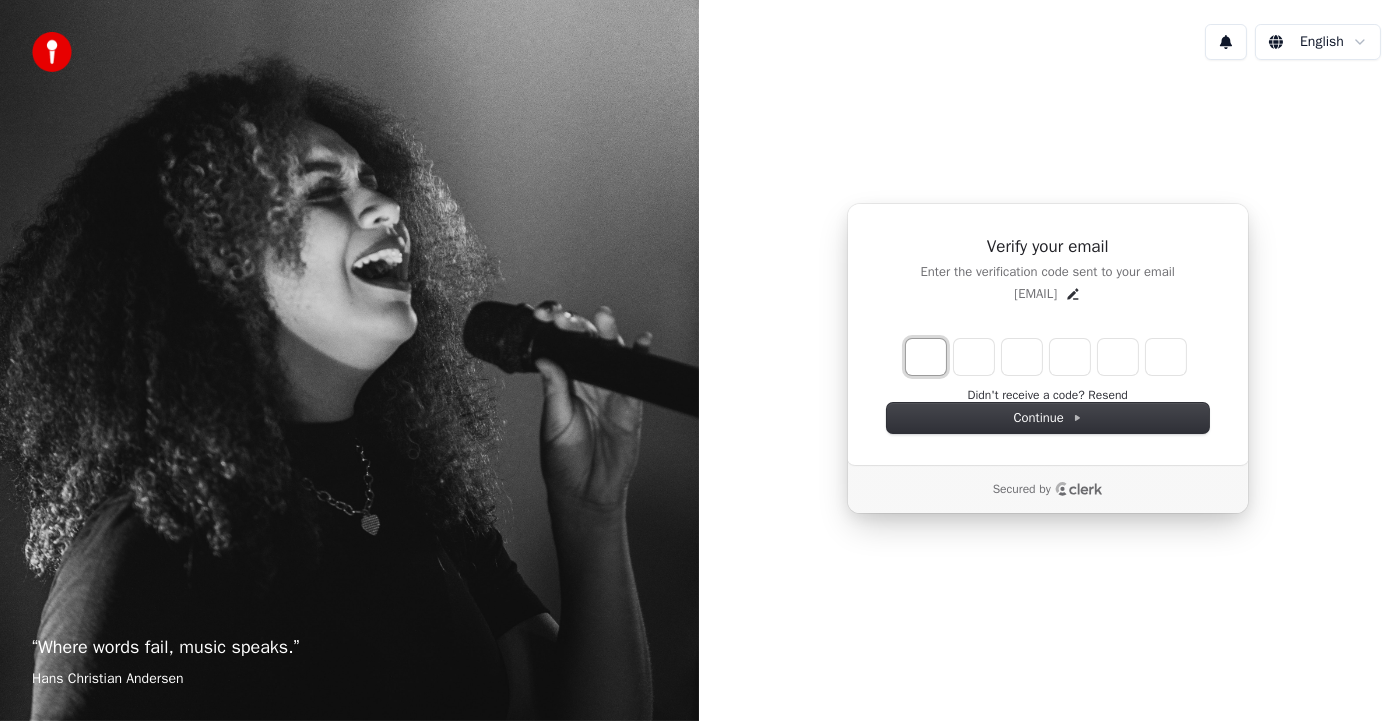 type on "*" 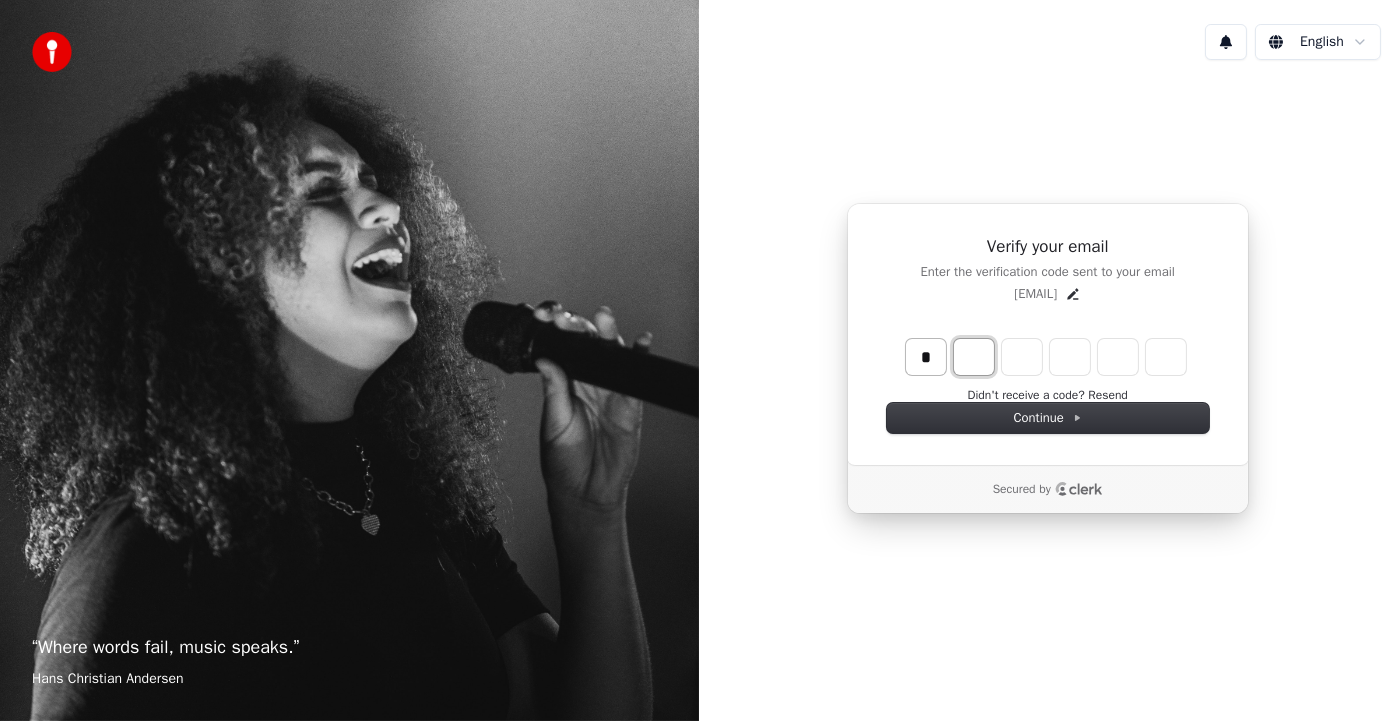 type on "*" 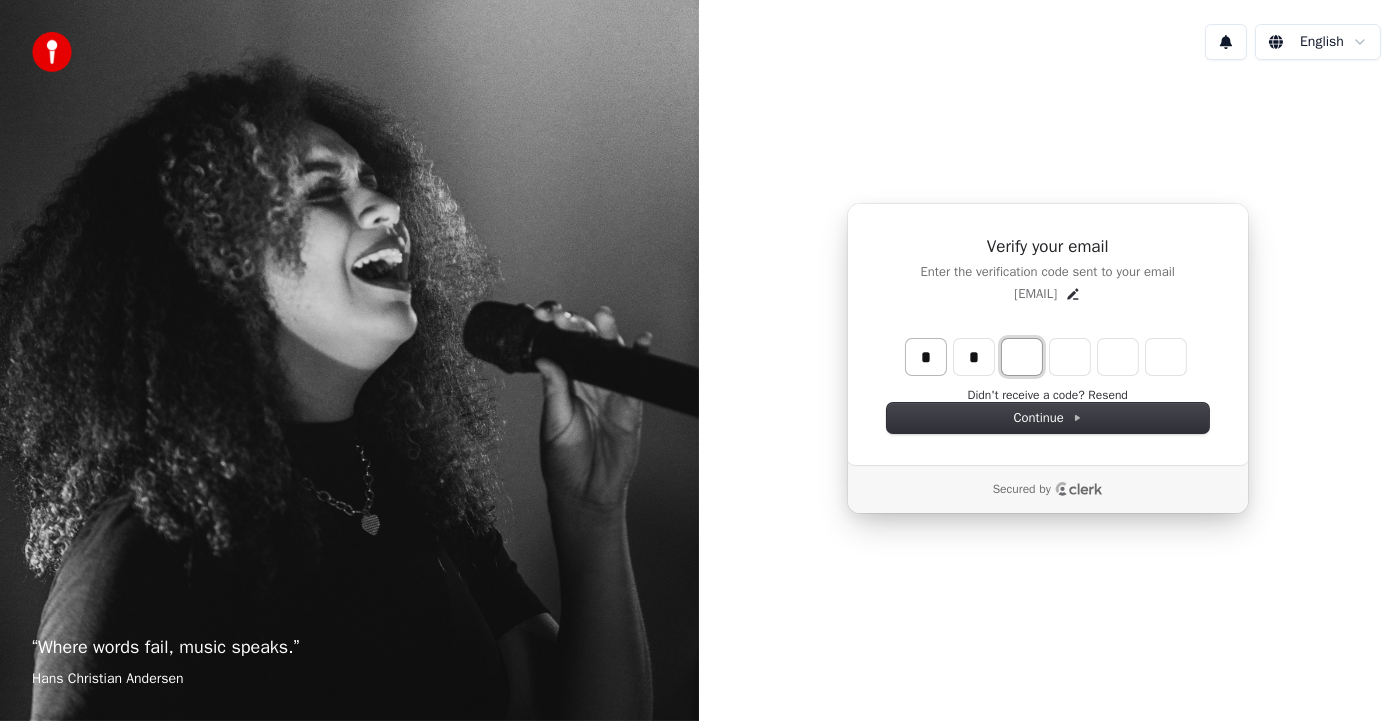 type on "**" 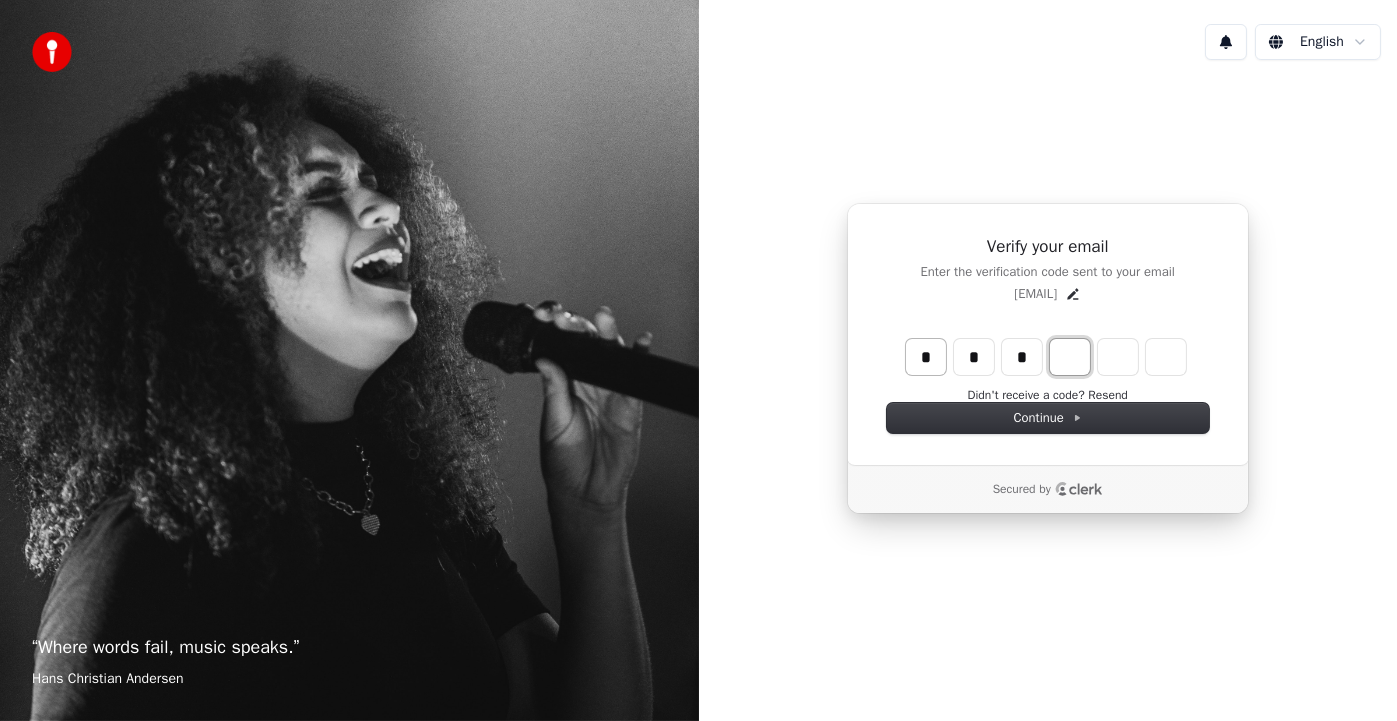 type on "***" 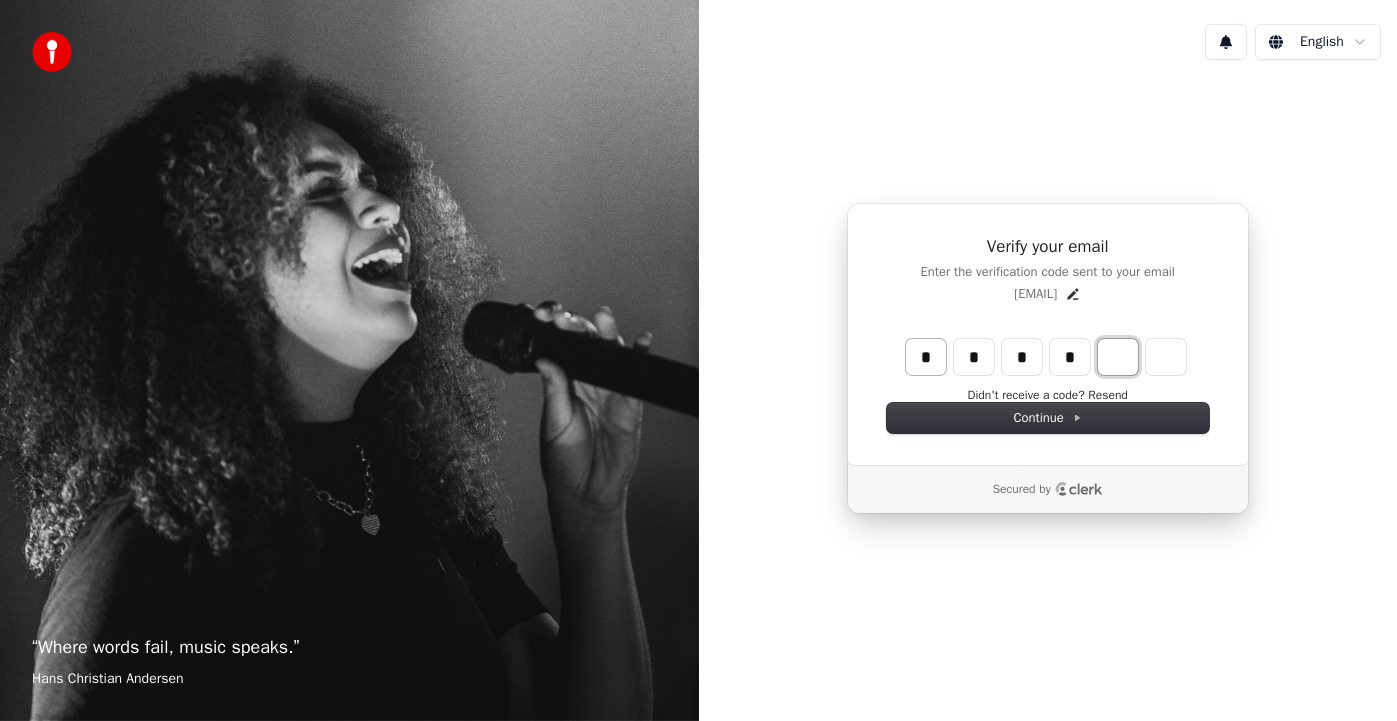 type on "****" 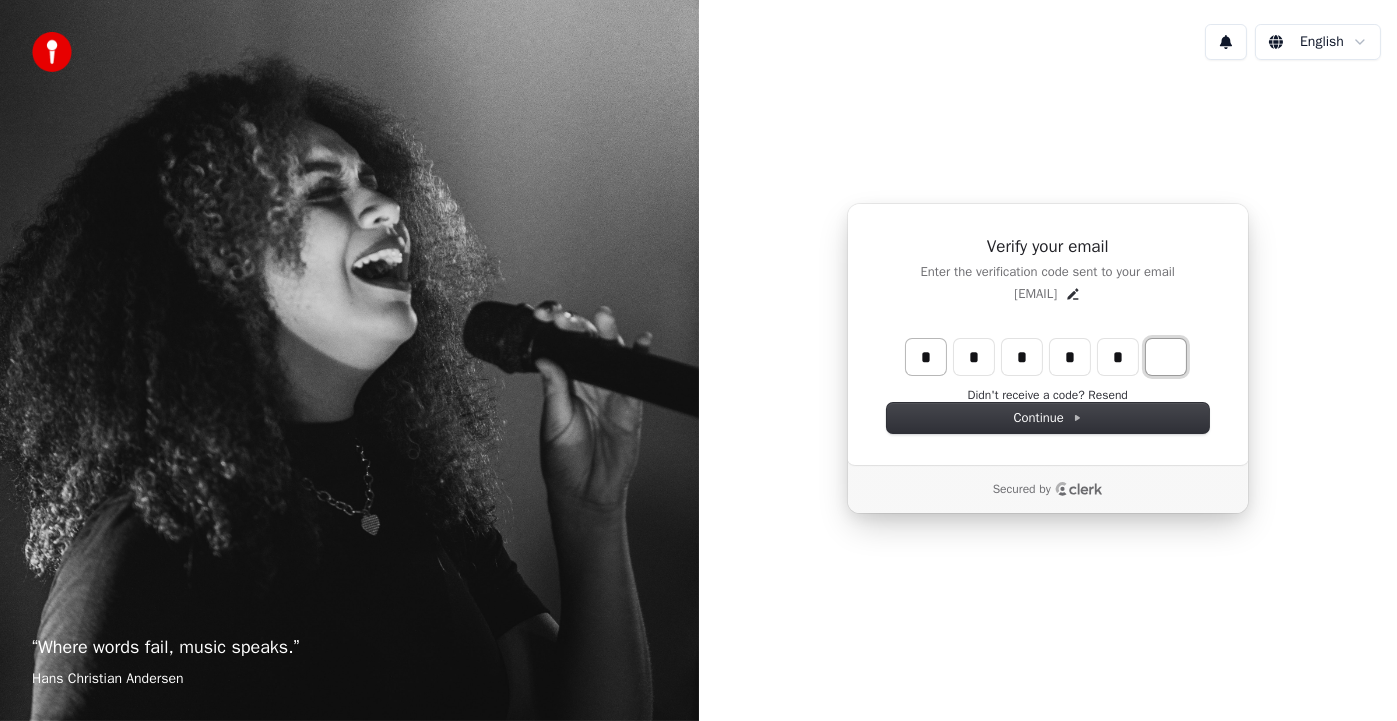 type on "******" 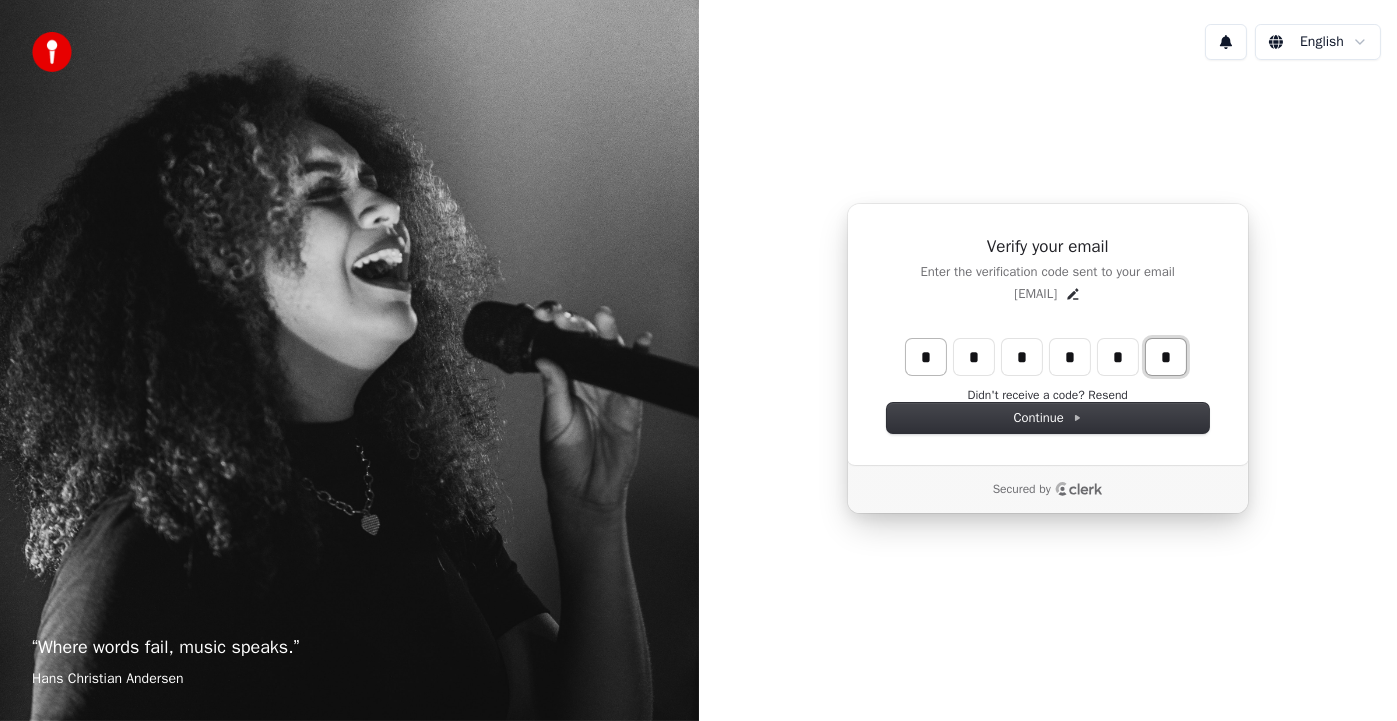 type on "*" 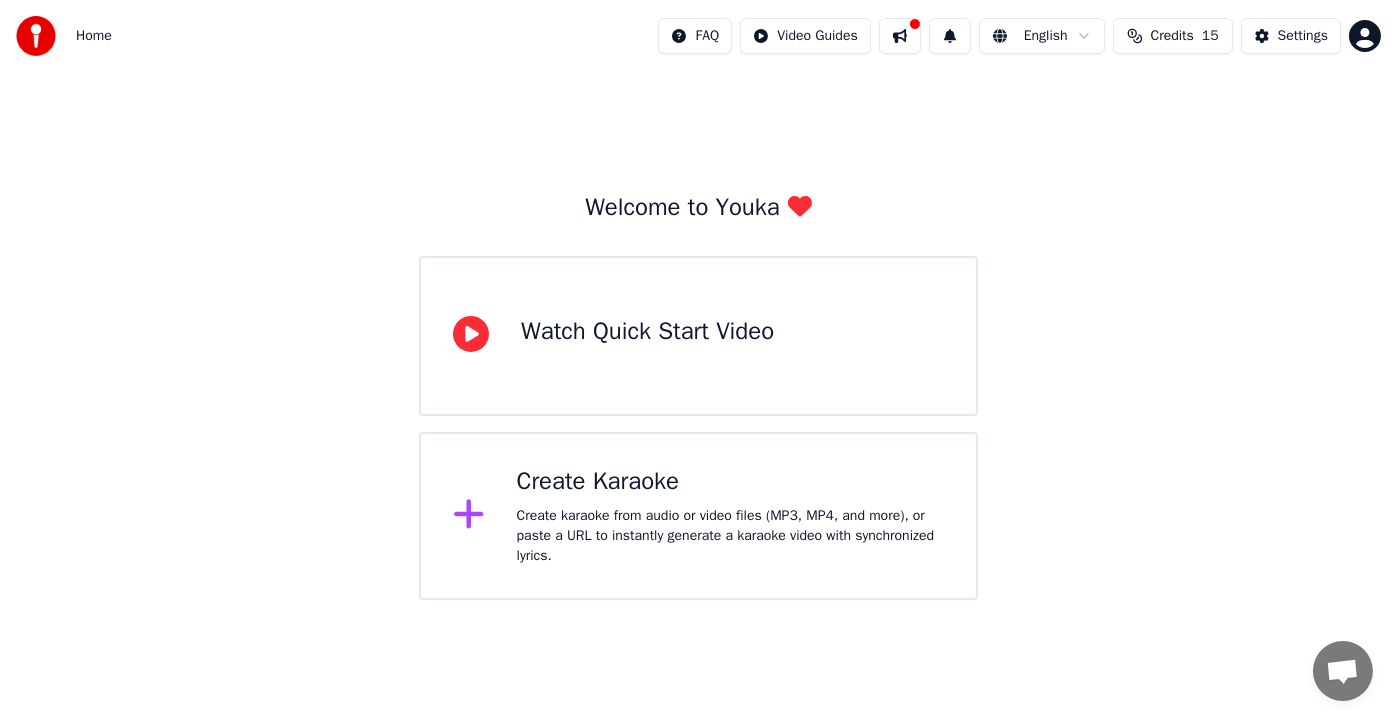 click on "Create karaoke from audio or video files (MP3, MP4, and more), or paste a URL to instantly generate a karaoke video with synchronized lyrics." at bounding box center [730, 536] 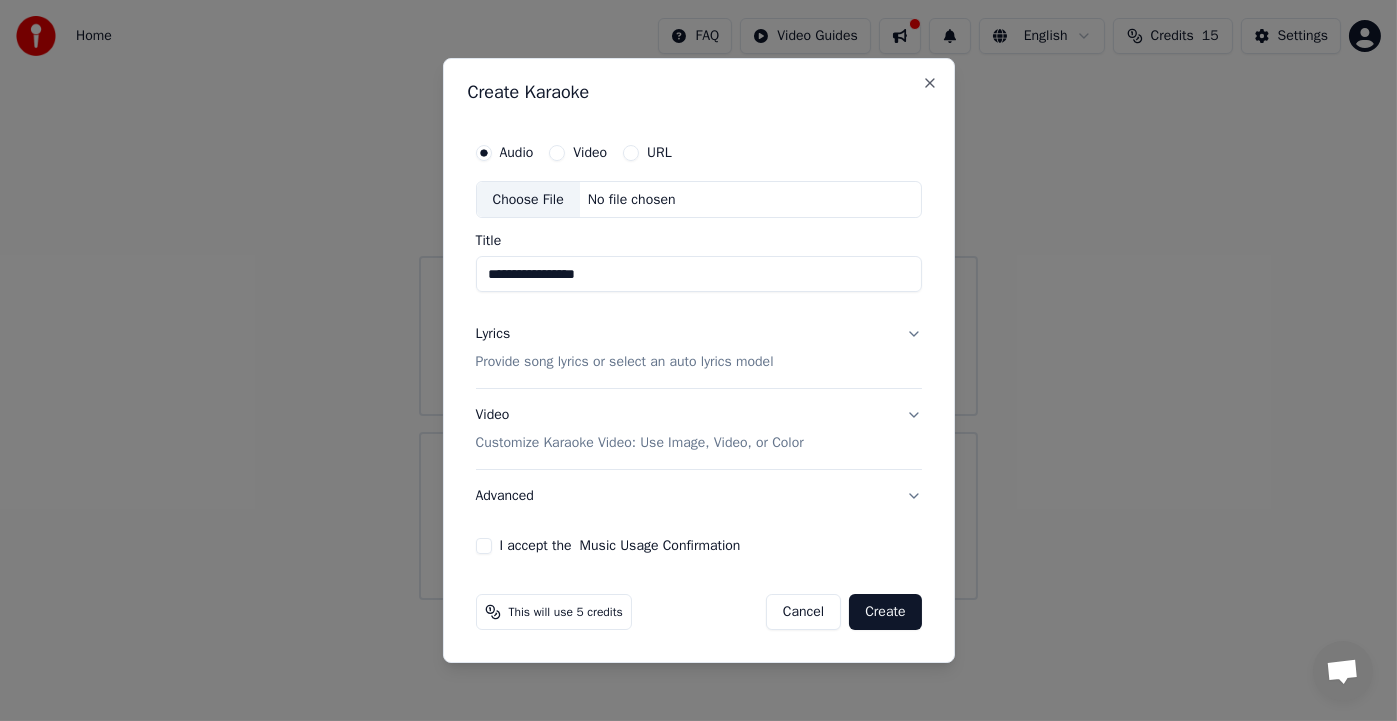 type on "**********" 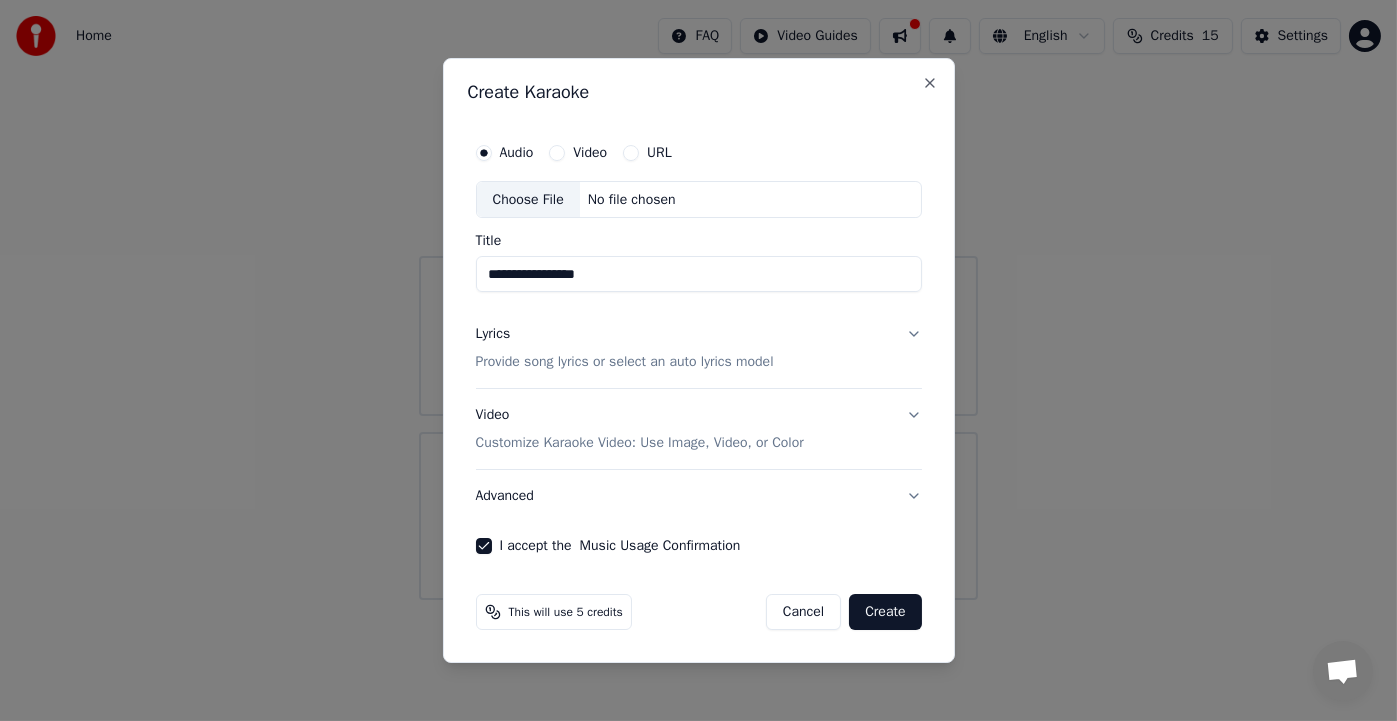 click on "Customize Karaoke Video: Use Image, Video, or Color" at bounding box center (640, 443) 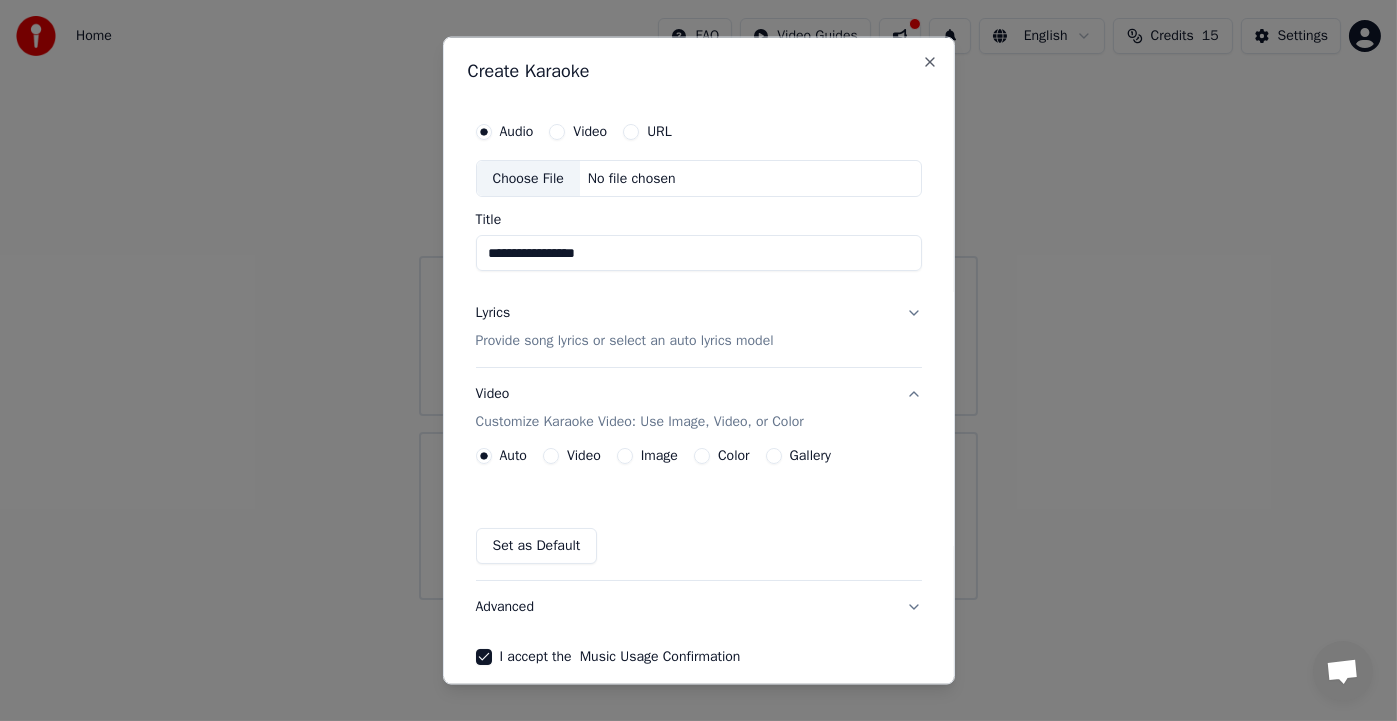 click on "Video" at bounding box center [572, 456] 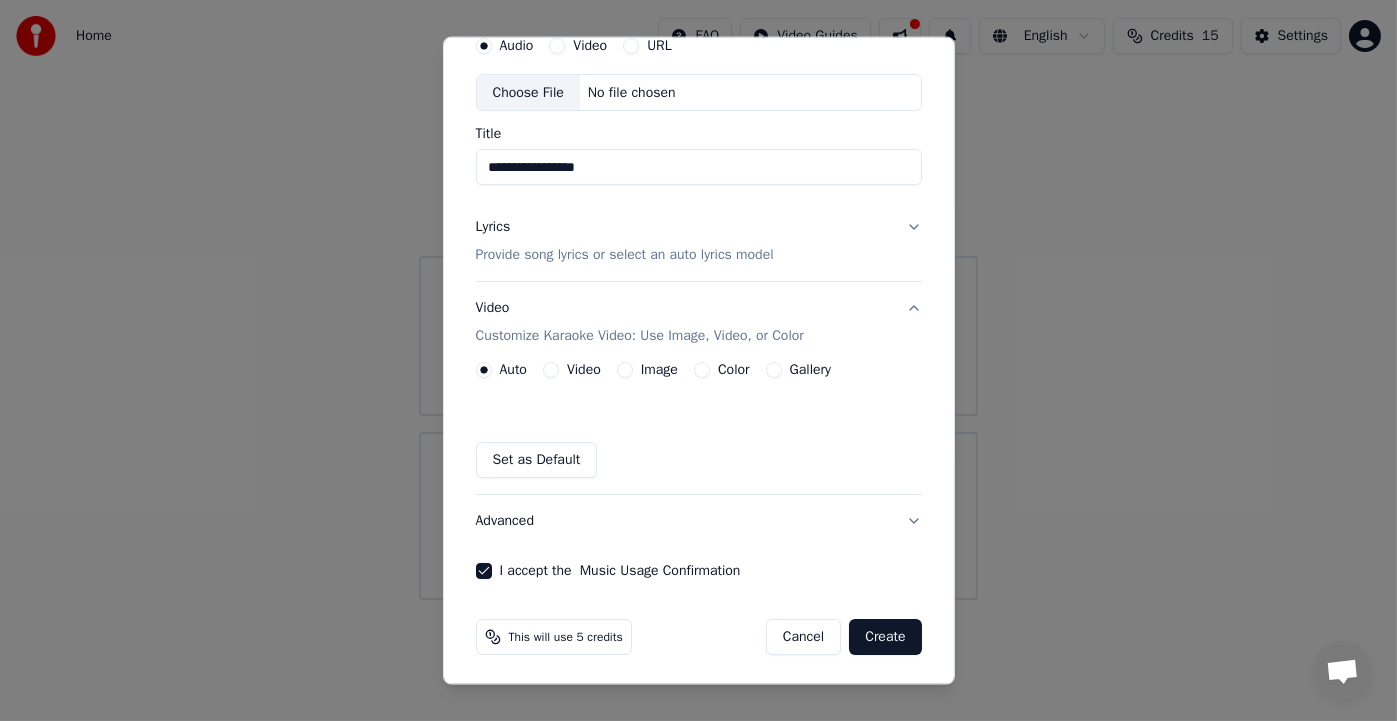 scroll, scrollTop: 0, scrollLeft: 0, axis: both 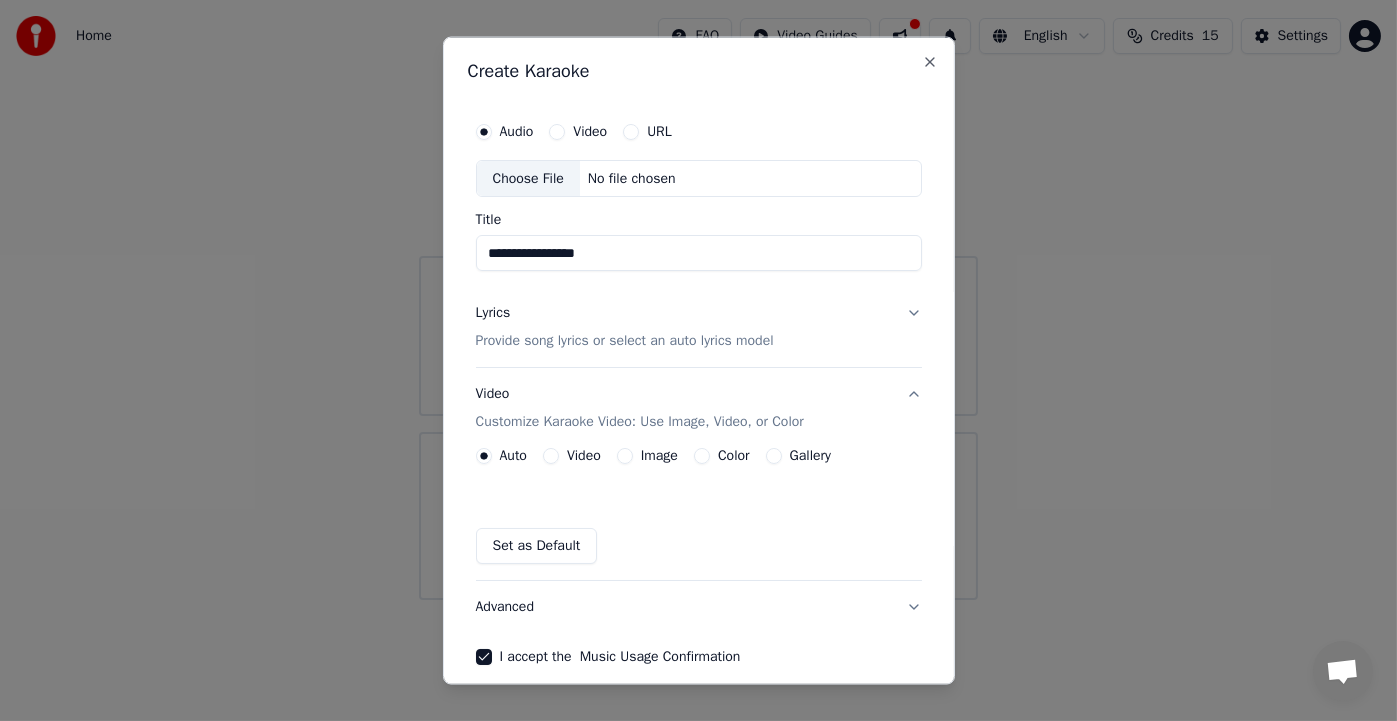 click on "Provide song lyrics or select an auto lyrics model" at bounding box center [625, 341] 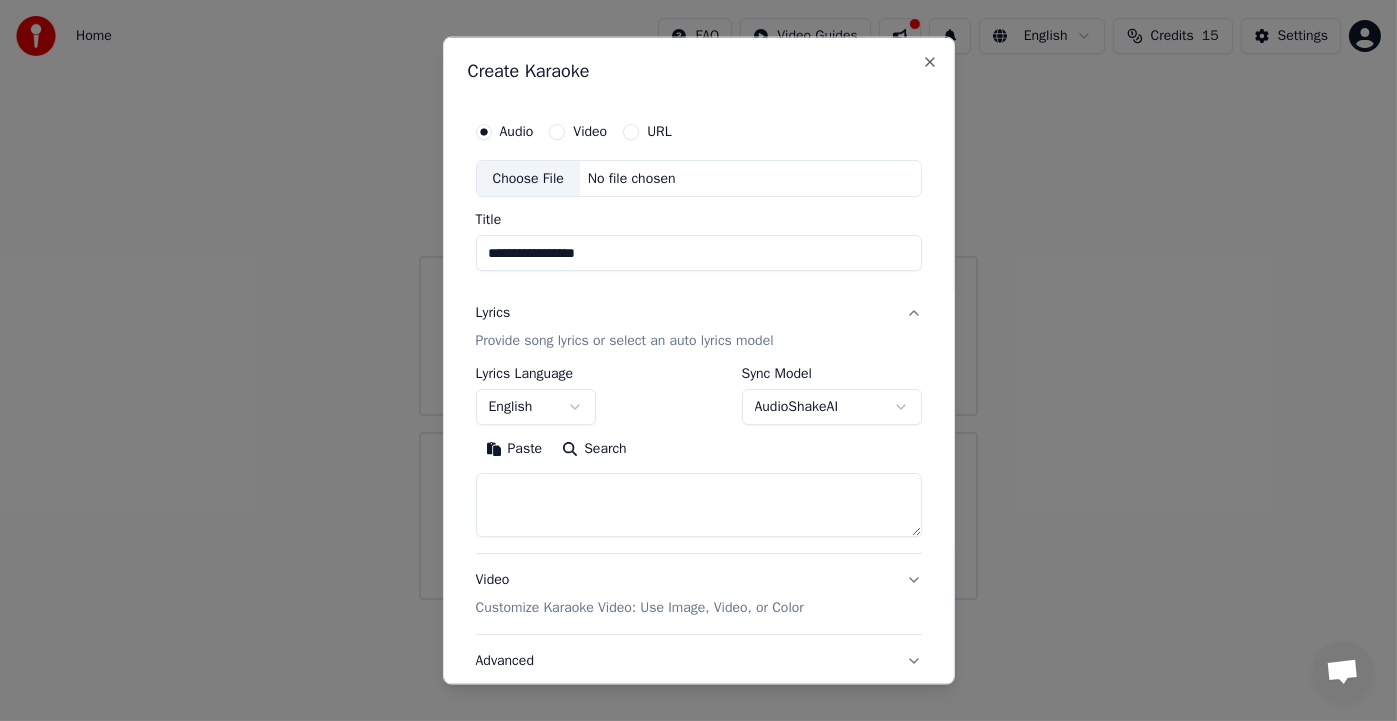 click on "**********" at bounding box center (698, 300) 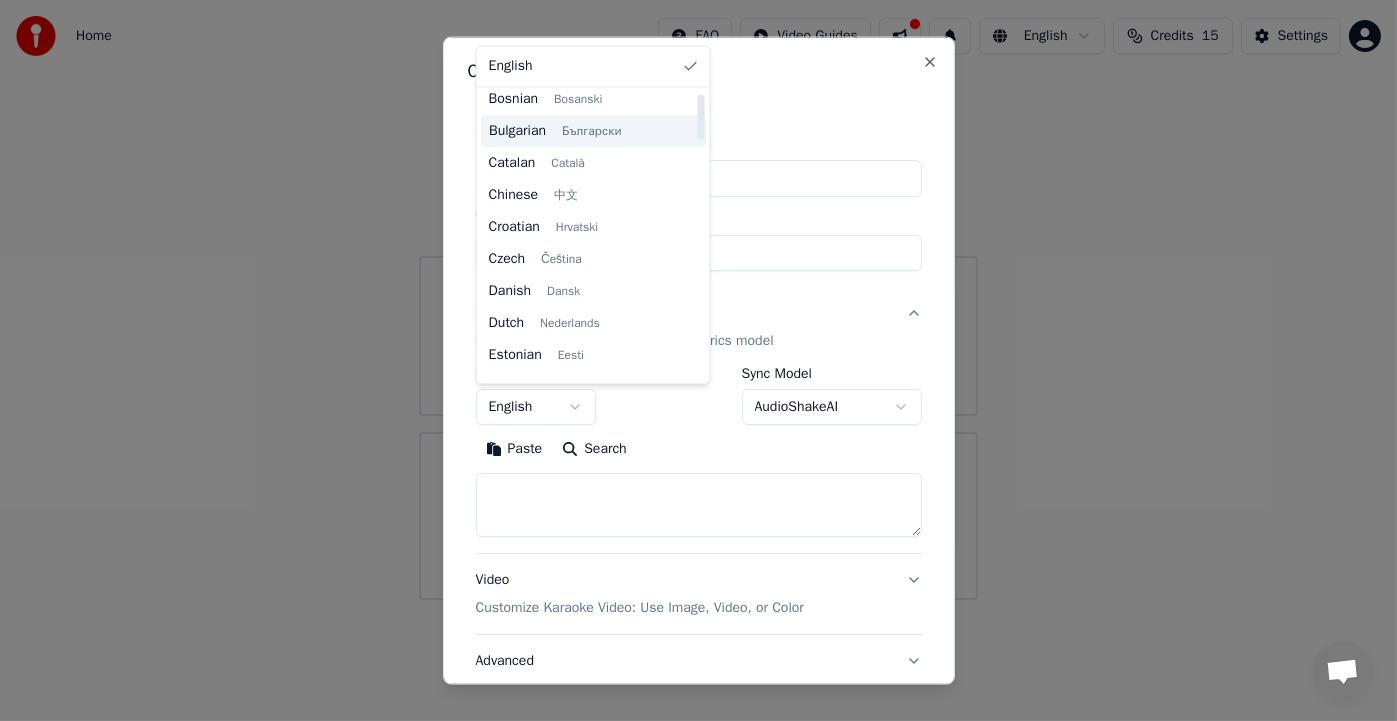 scroll, scrollTop: 200, scrollLeft: 0, axis: vertical 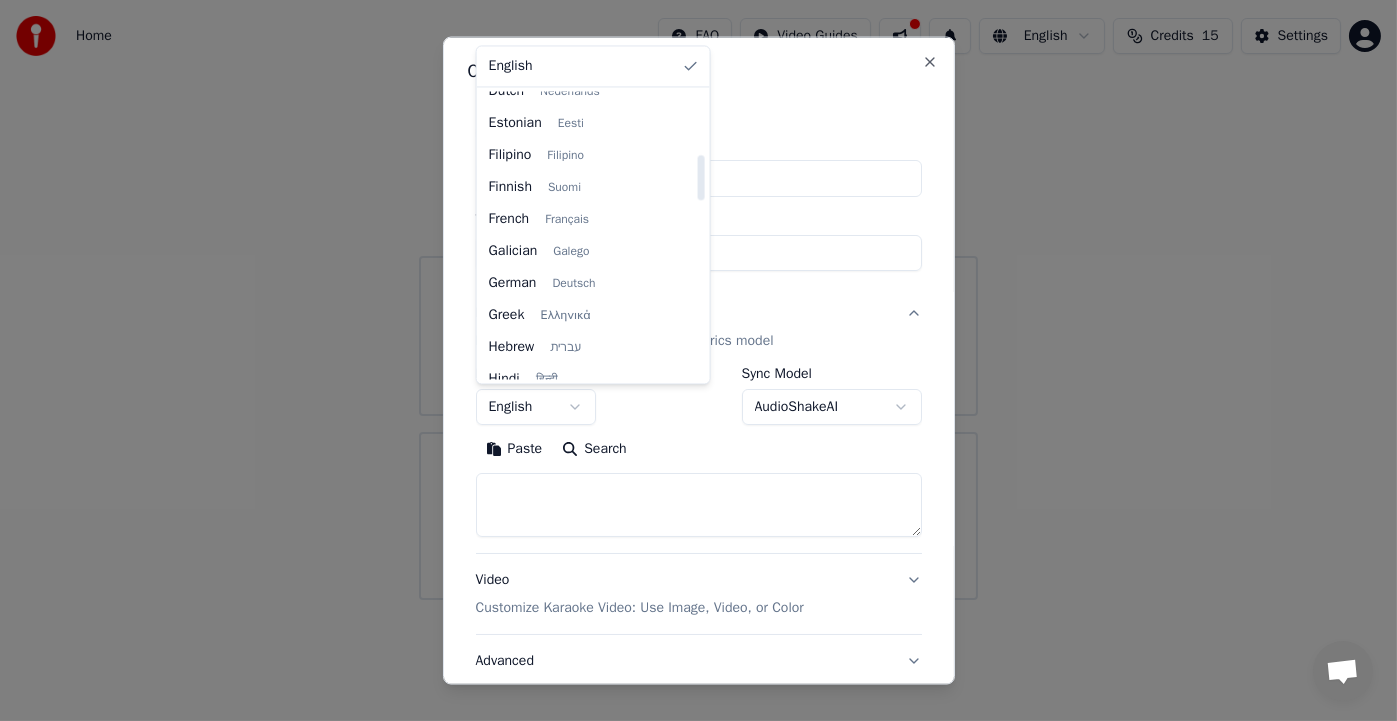 select on "**" 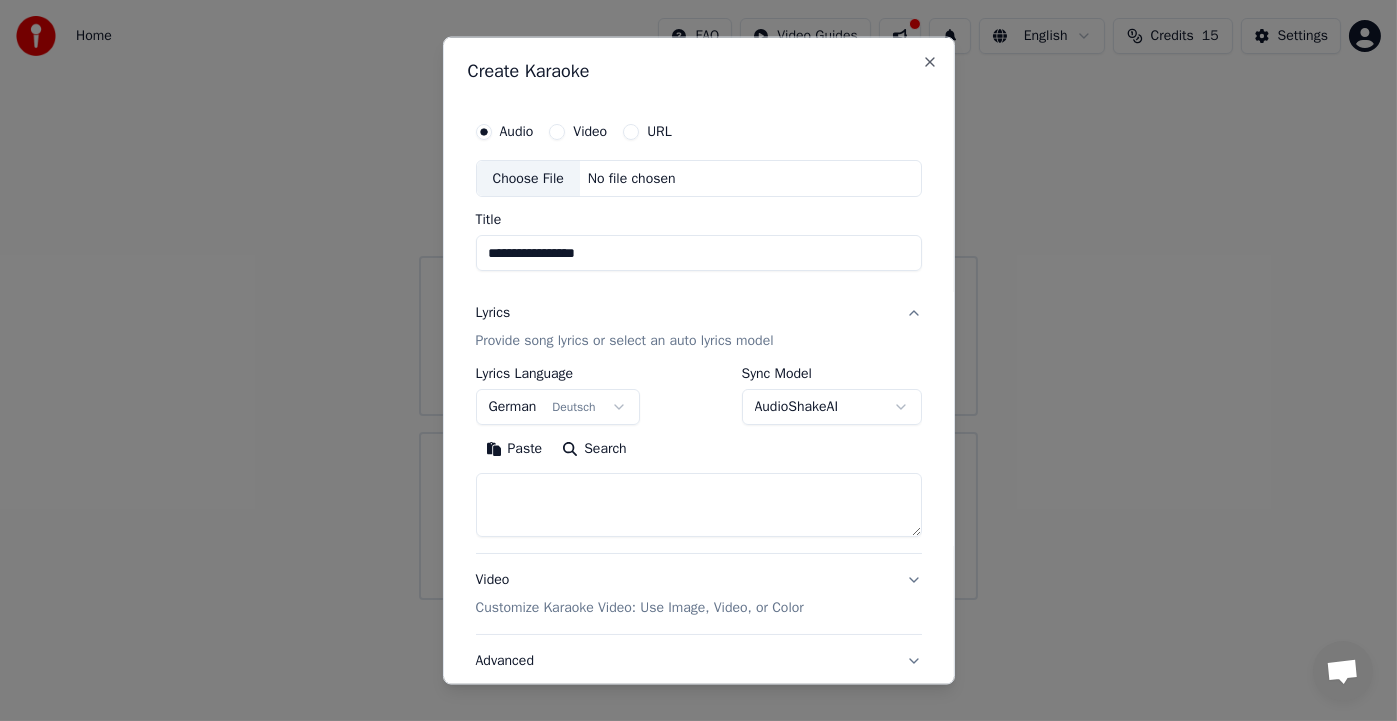 click on "Search" at bounding box center (594, 449) 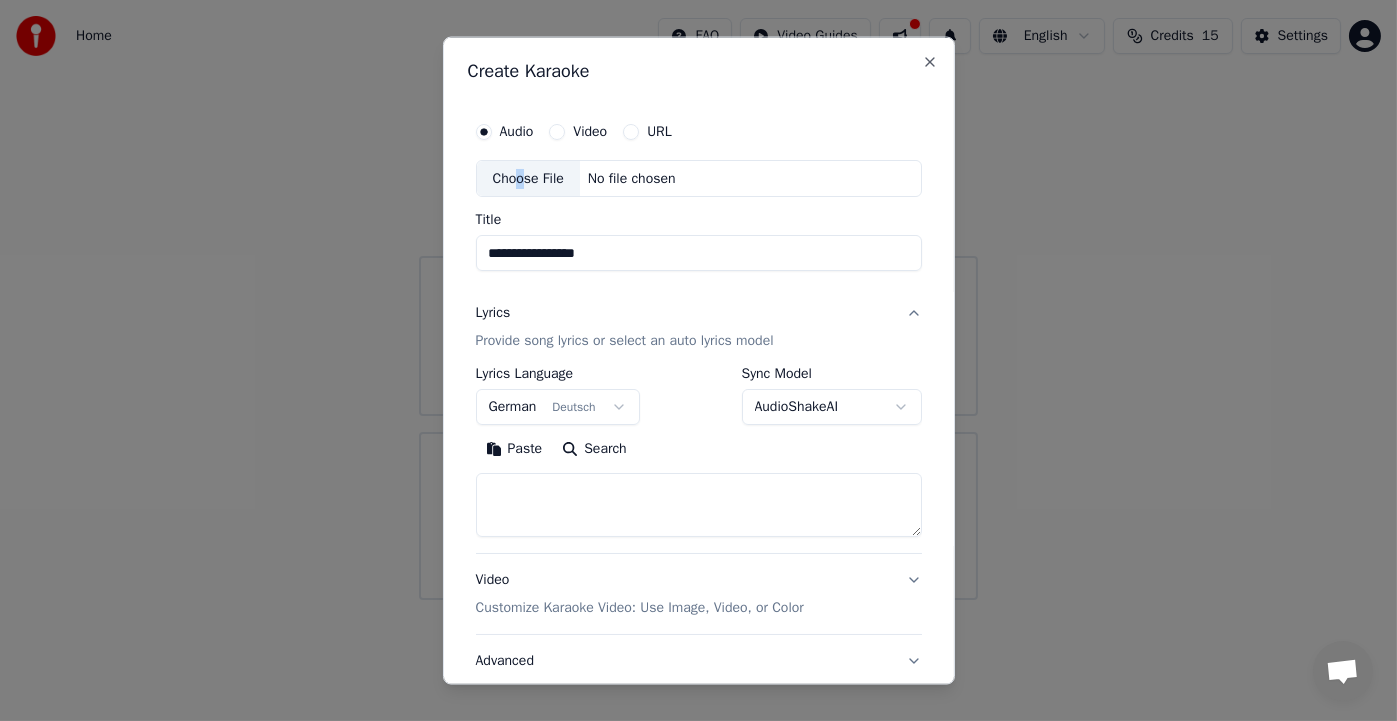 click on "Choose File" at bounding box center (528, 178) 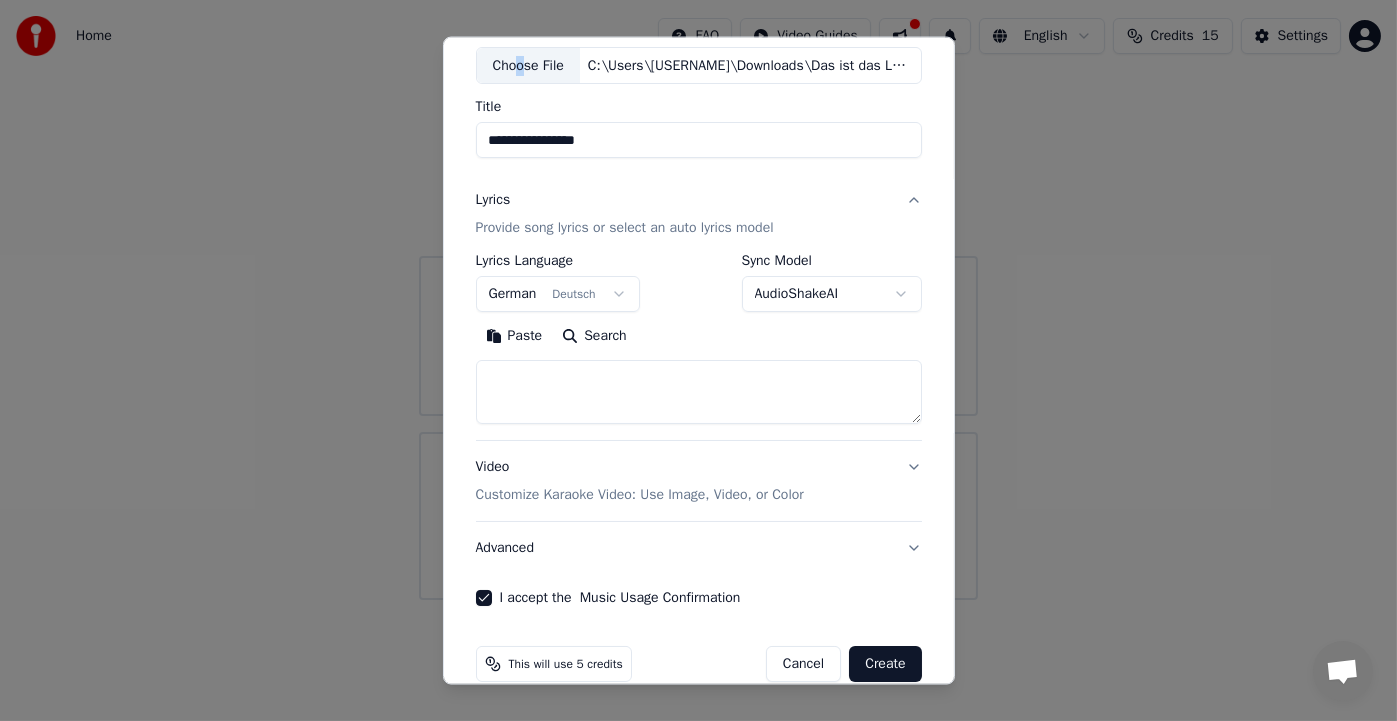 scroll, scrollTop: 141, scrollLeft: 0, axis: vertical 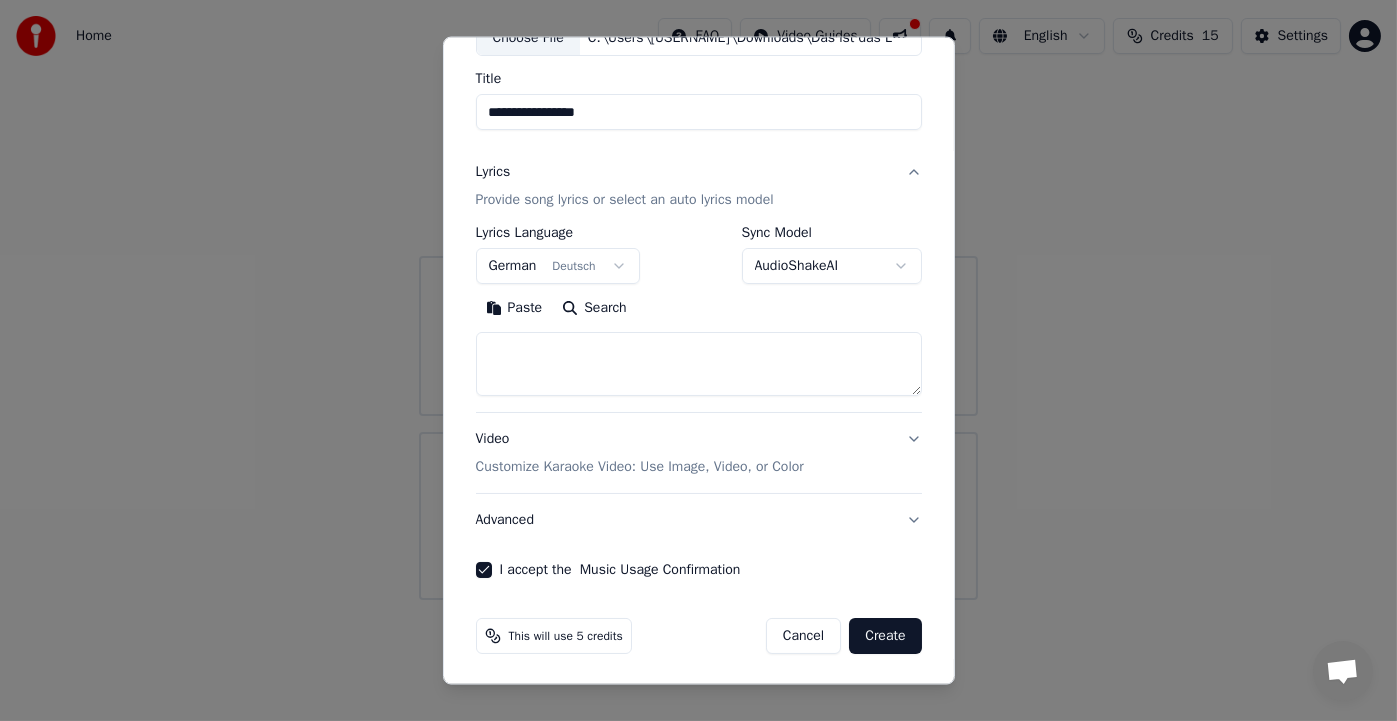 click at bounding box center (699, 364) 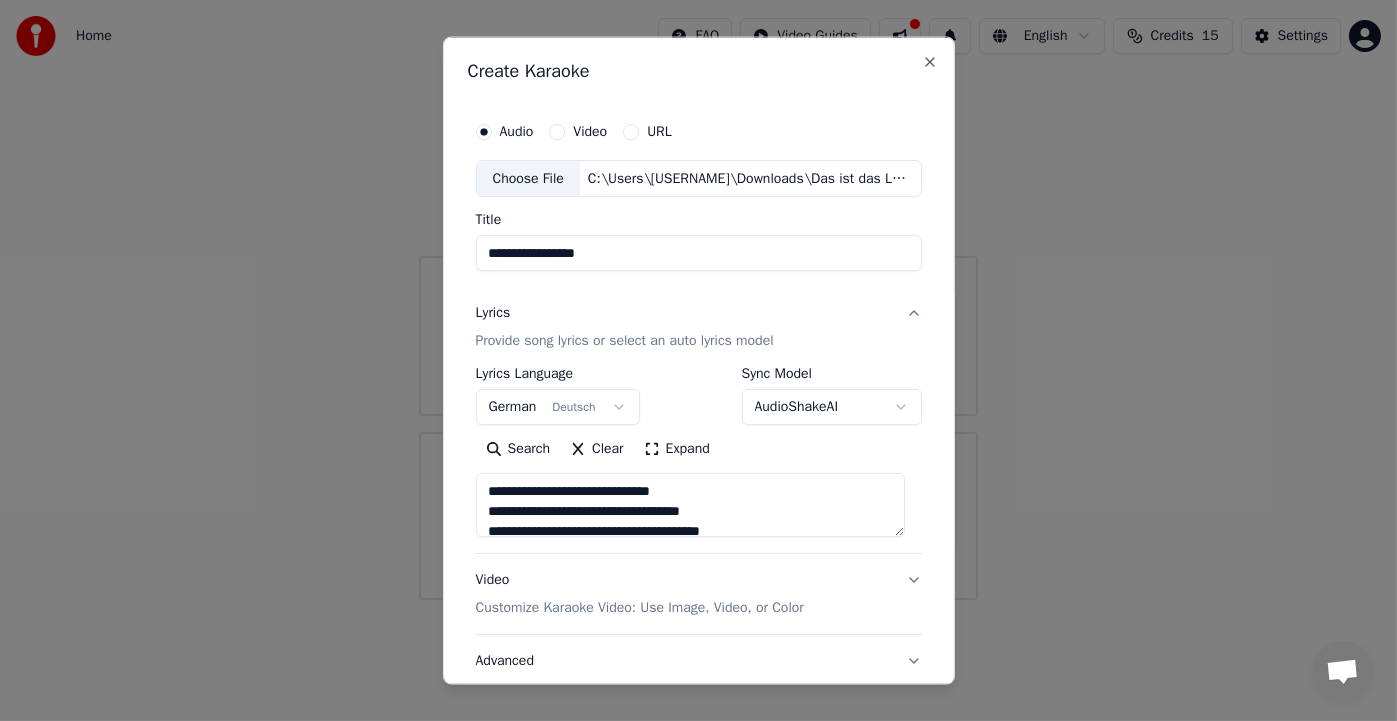 scroll, scrollTop: 0, scrollLeft: 0, axis: both 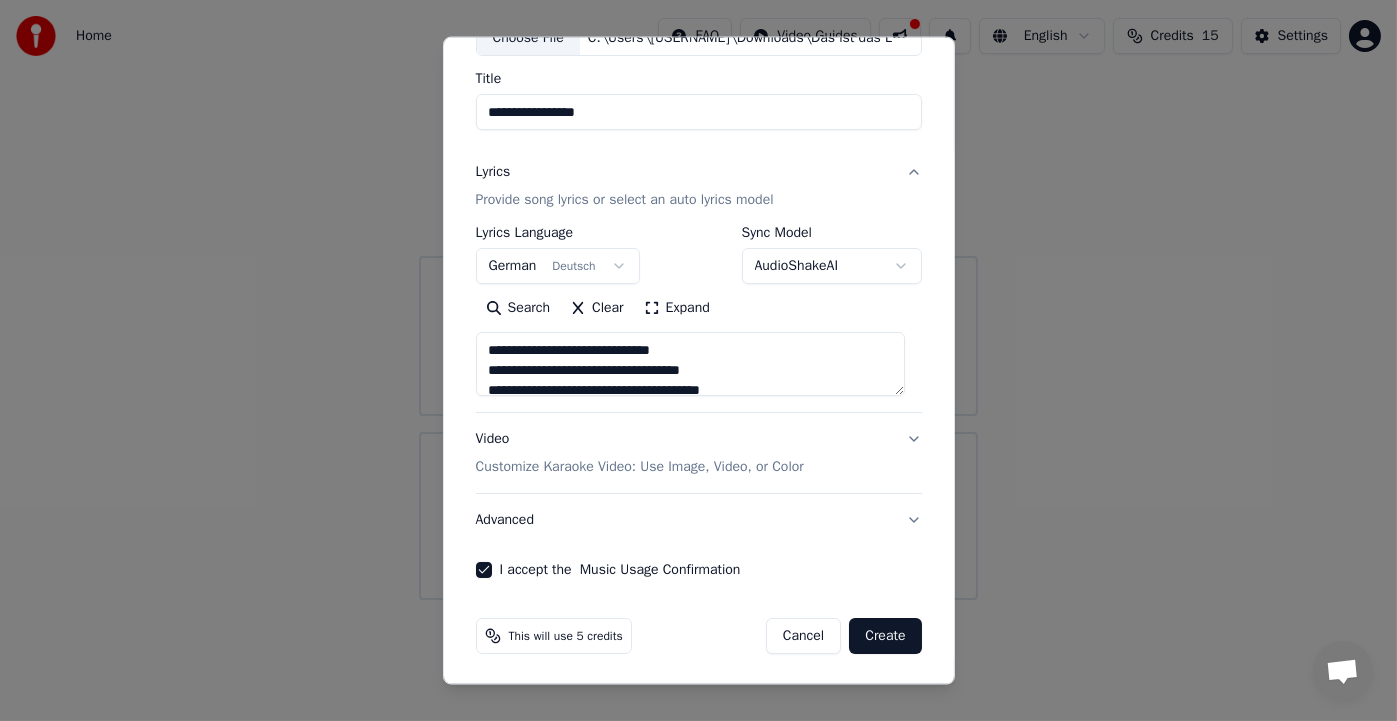 click on "Create" at bounding box center (885, 636) 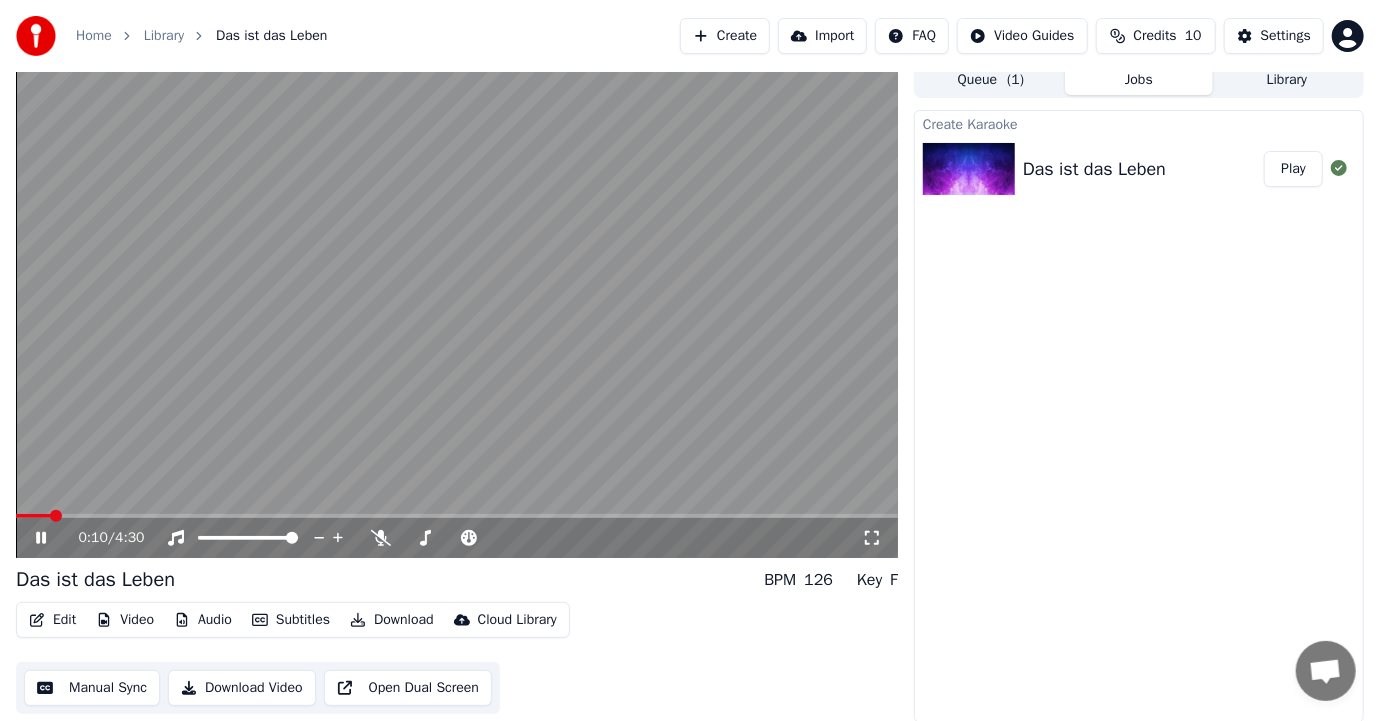scroll, scrollTop: 11, scrollLeft: 0, axis: vertical 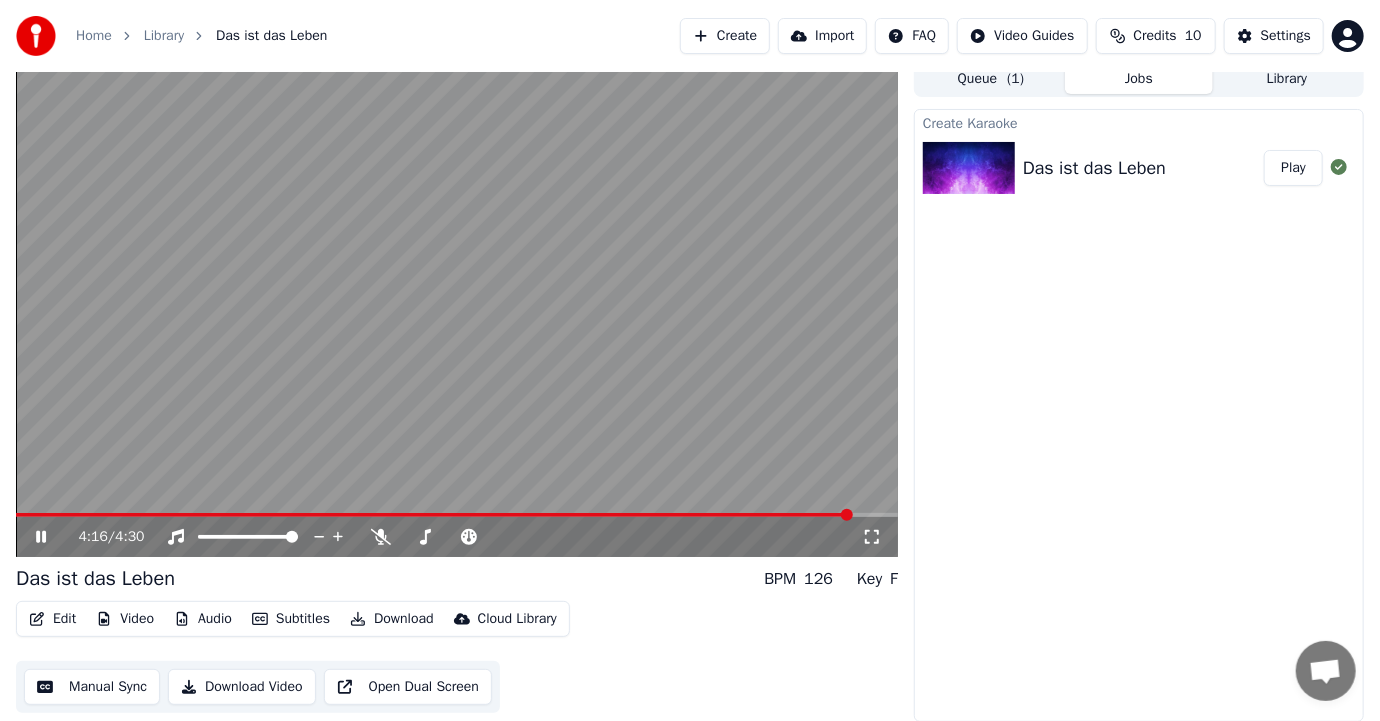 click at bounding box center [457, 309] 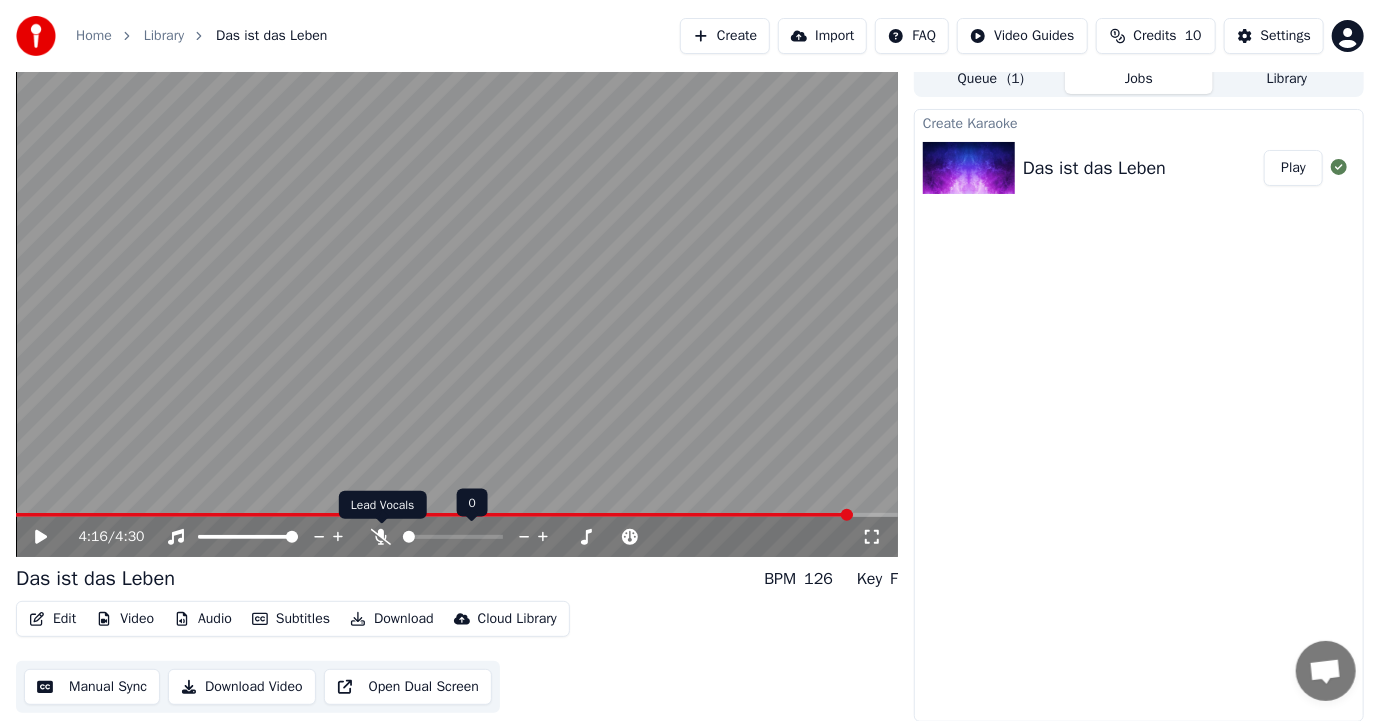 click 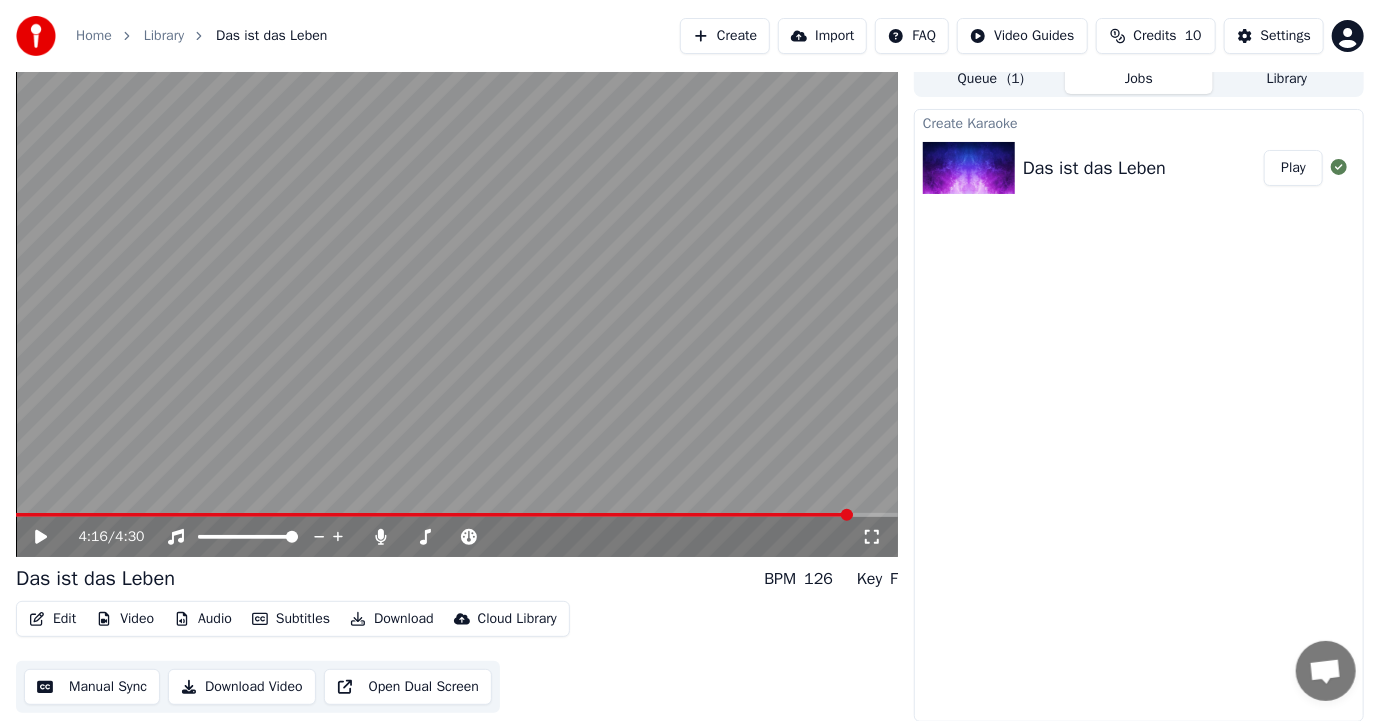 click 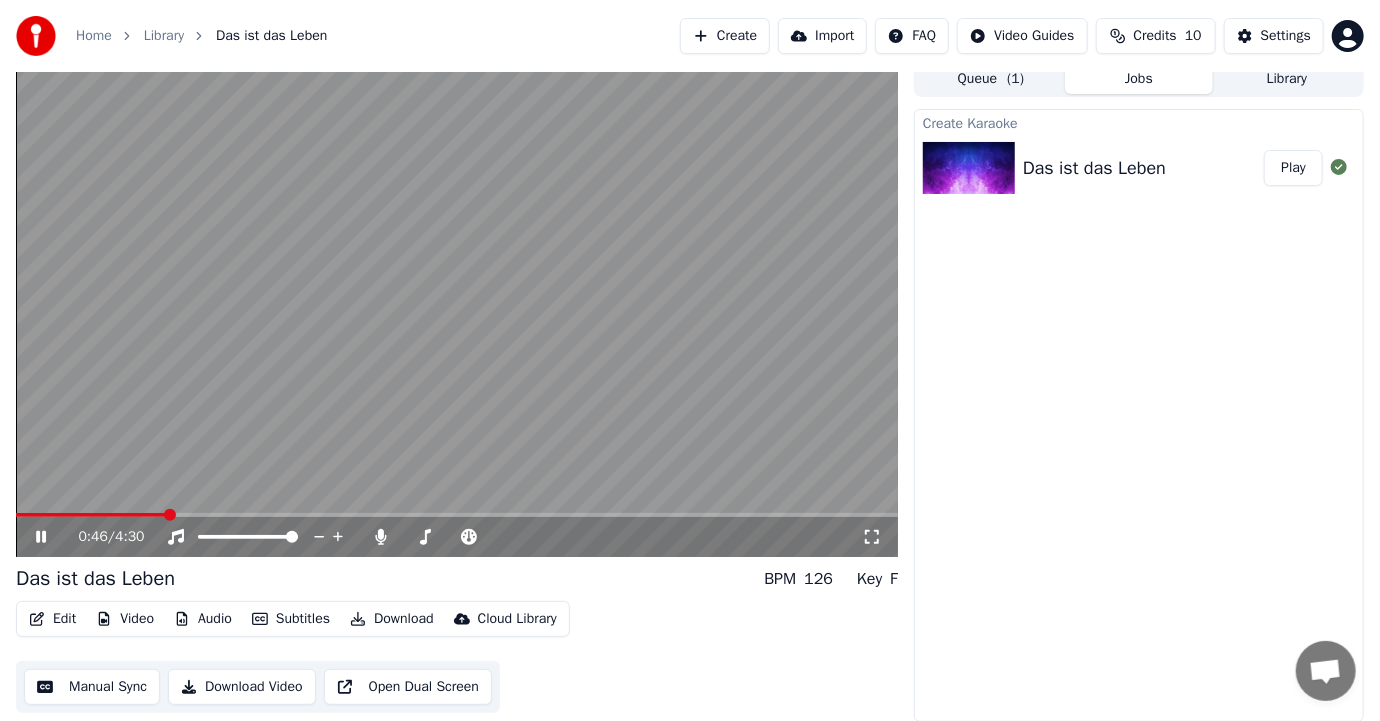 click at bounding box center (91, 515) 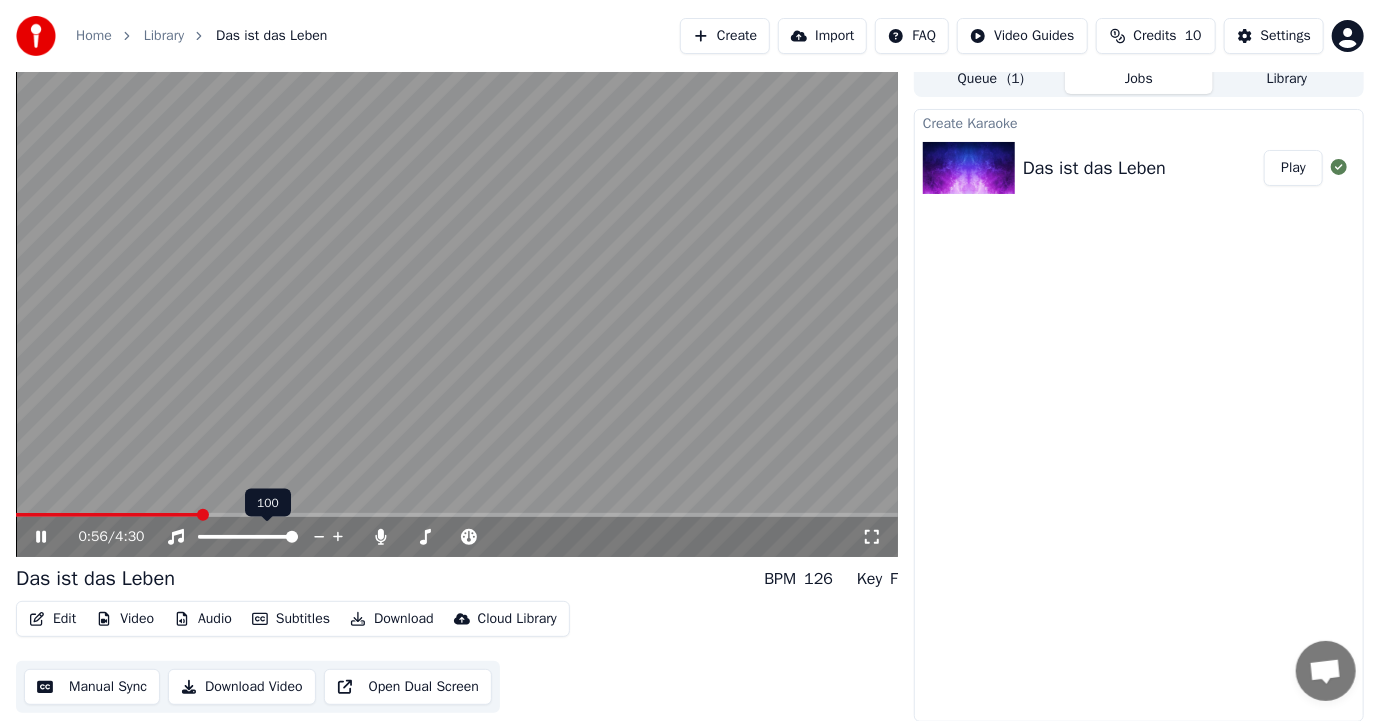 click at bounding box center (266, 537) 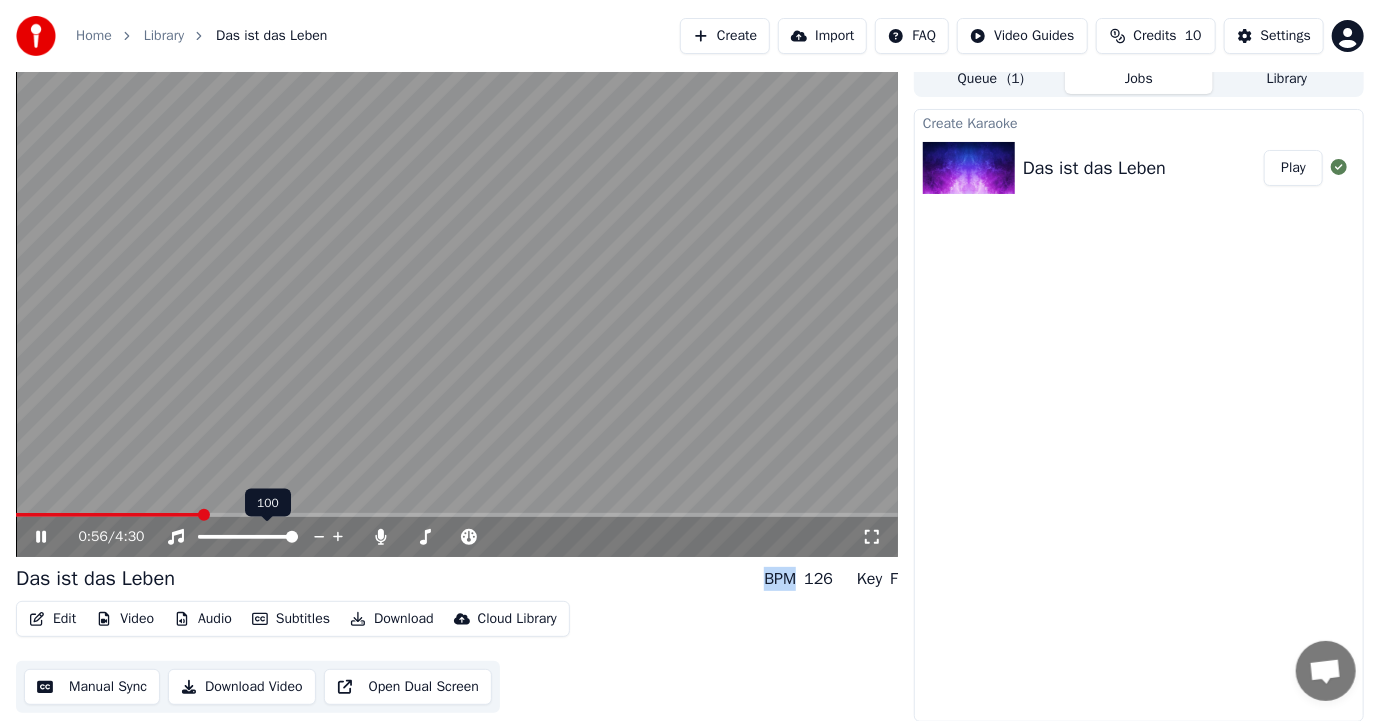 drag, startPoint x: 301, startPoint y: 530, endPoint x: 285, endPoint y: 540, distance: 18.867962 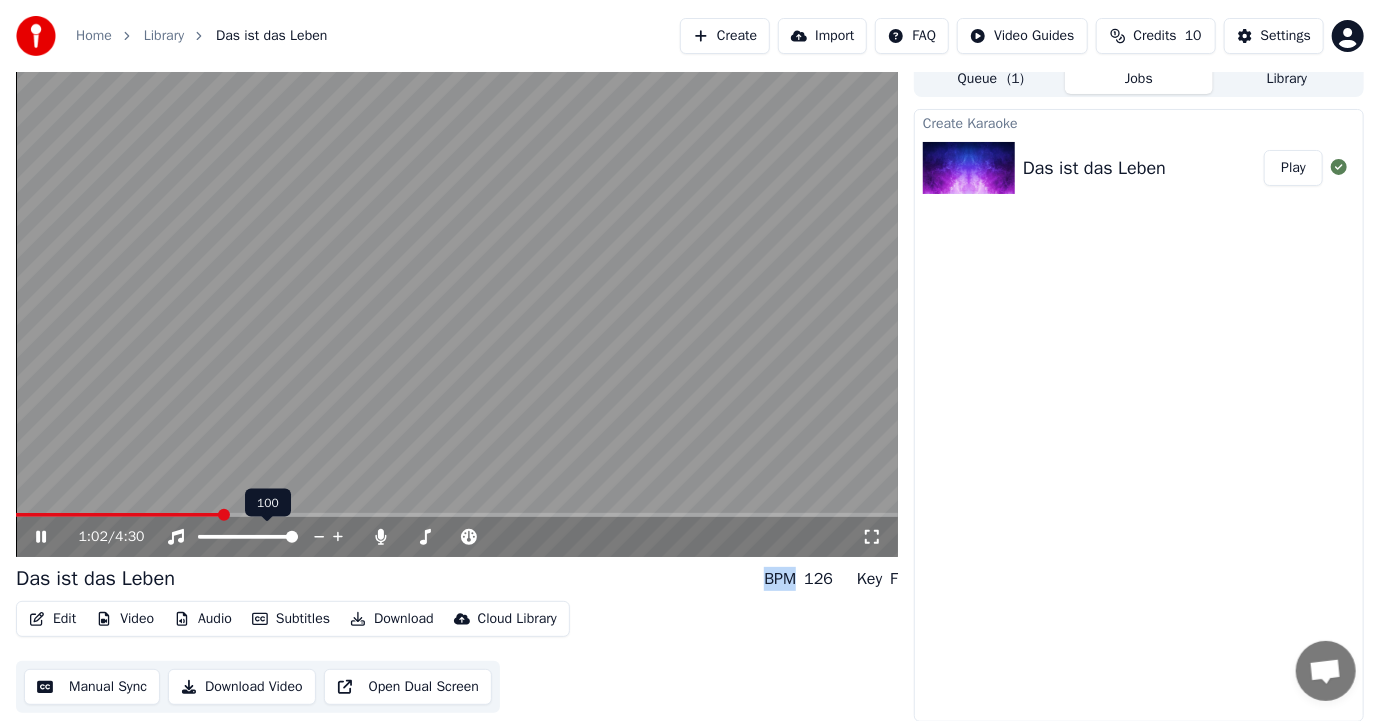 click at bounding box center [292, 537] 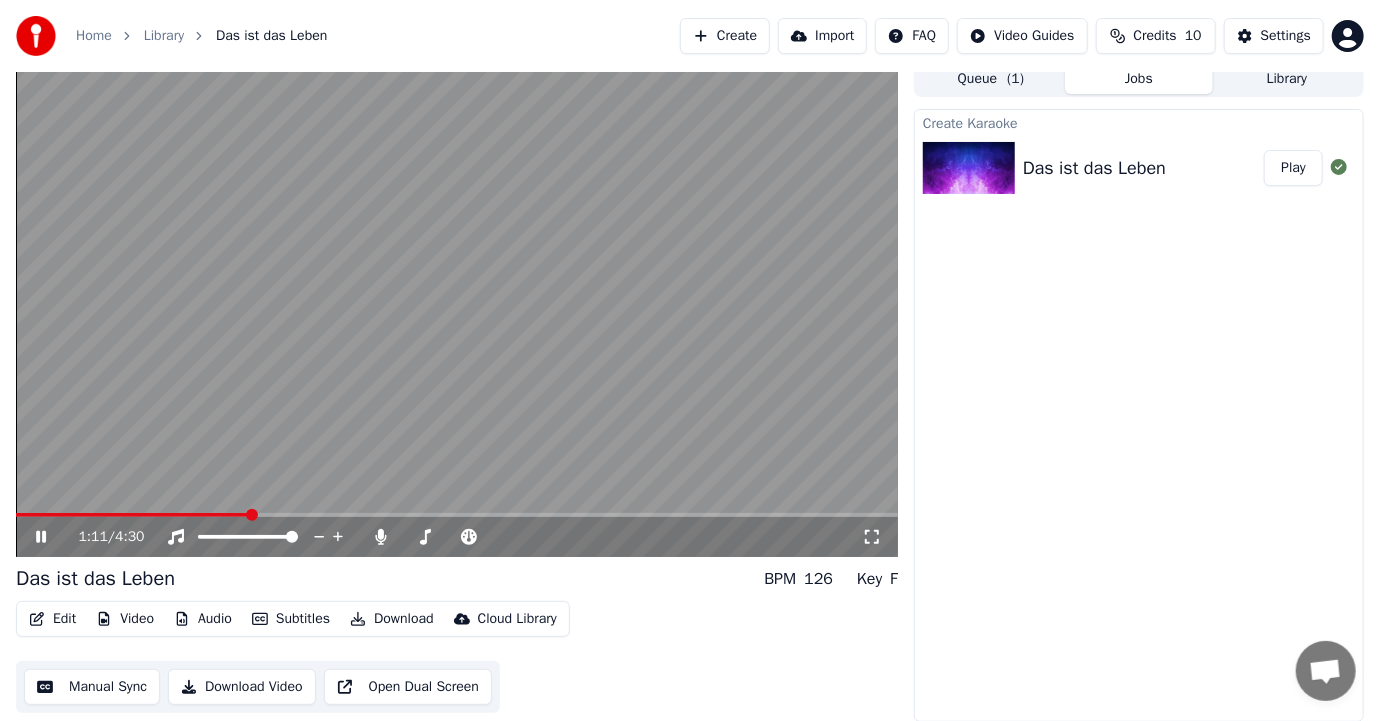 click 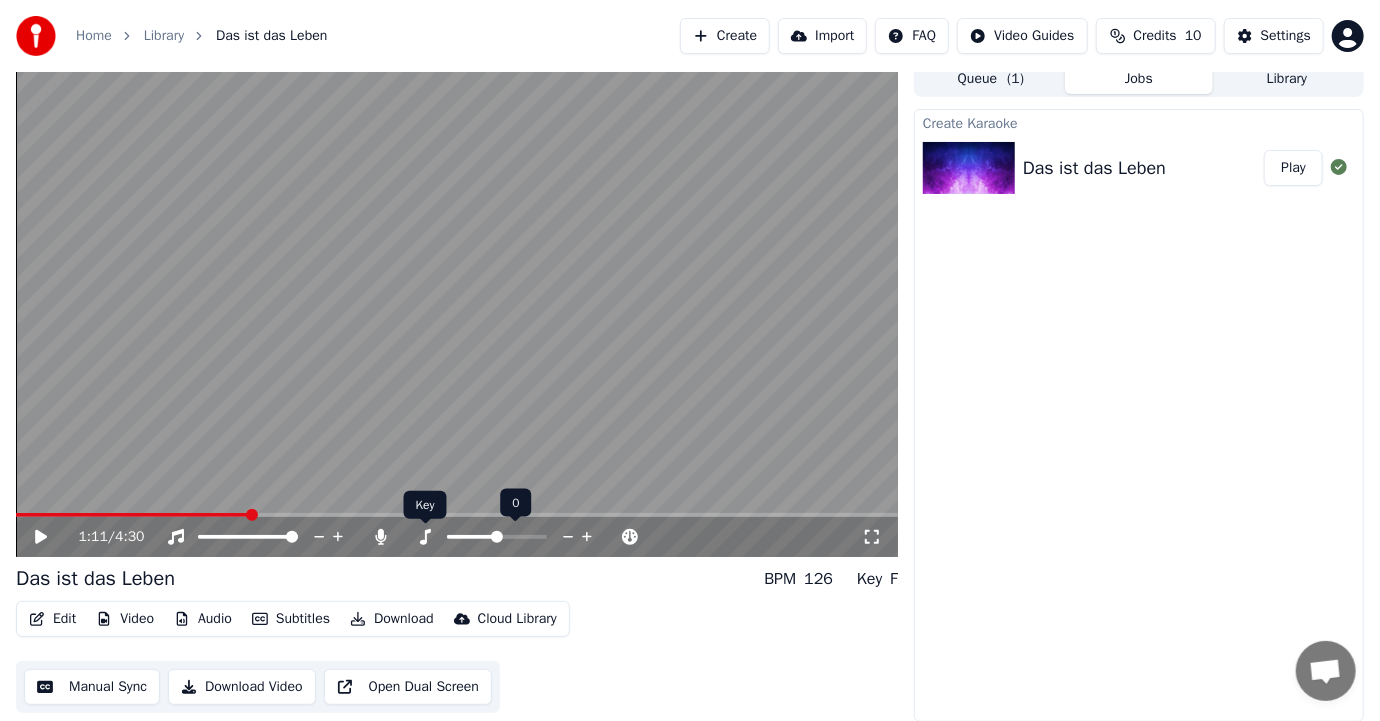click 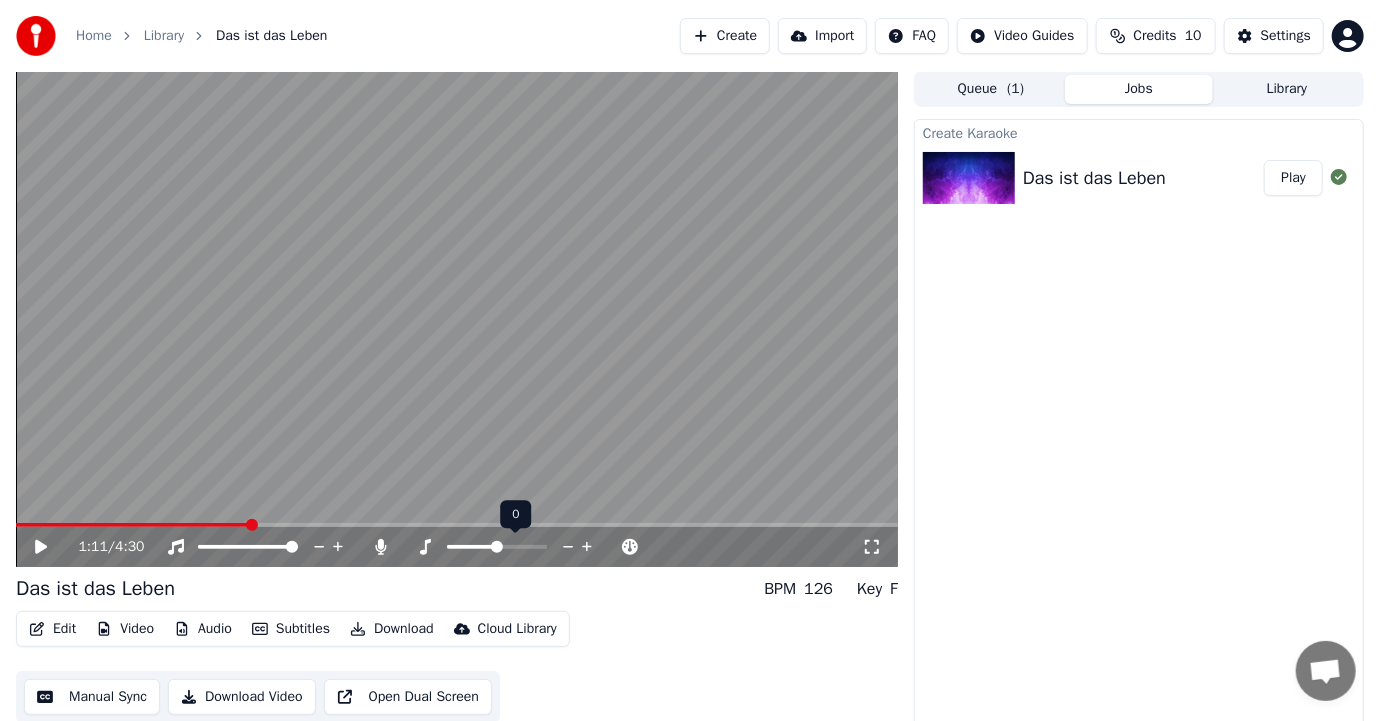 scroll, scrollTop: 0, scrollLeft: 0, axis: both 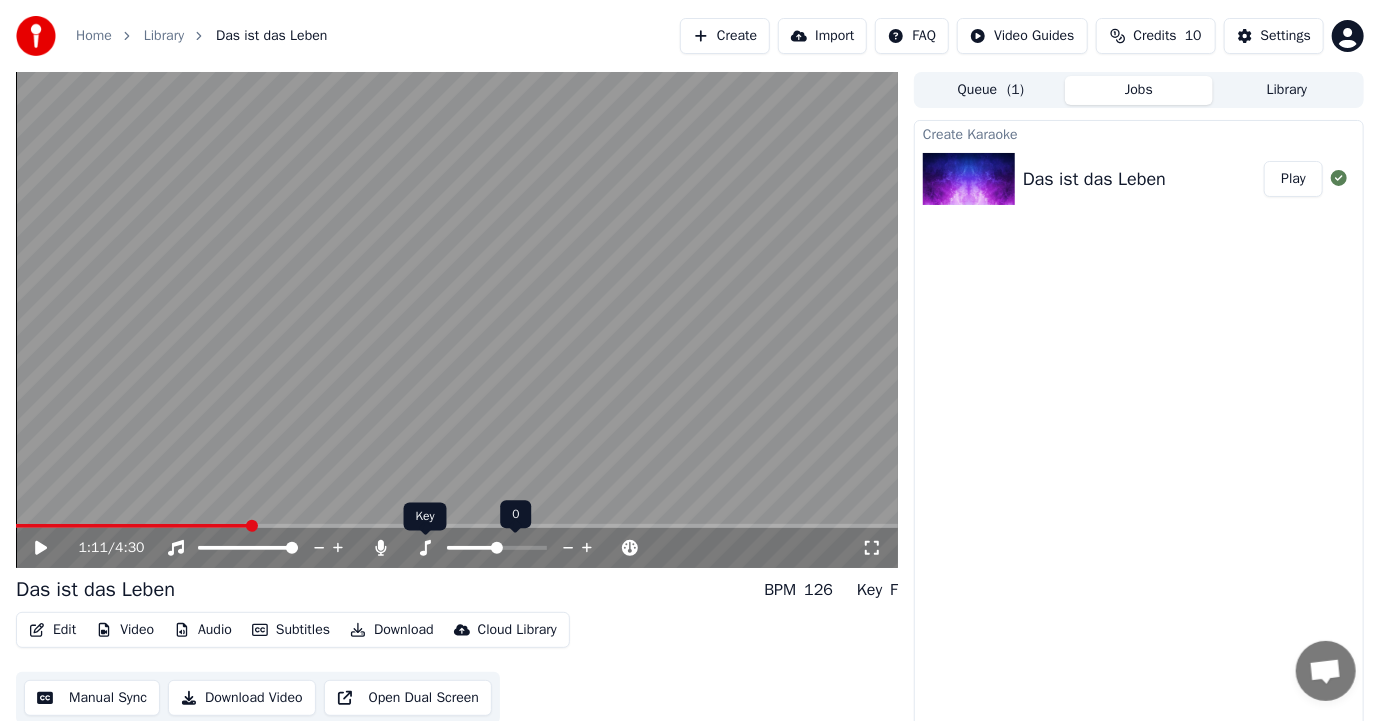 click 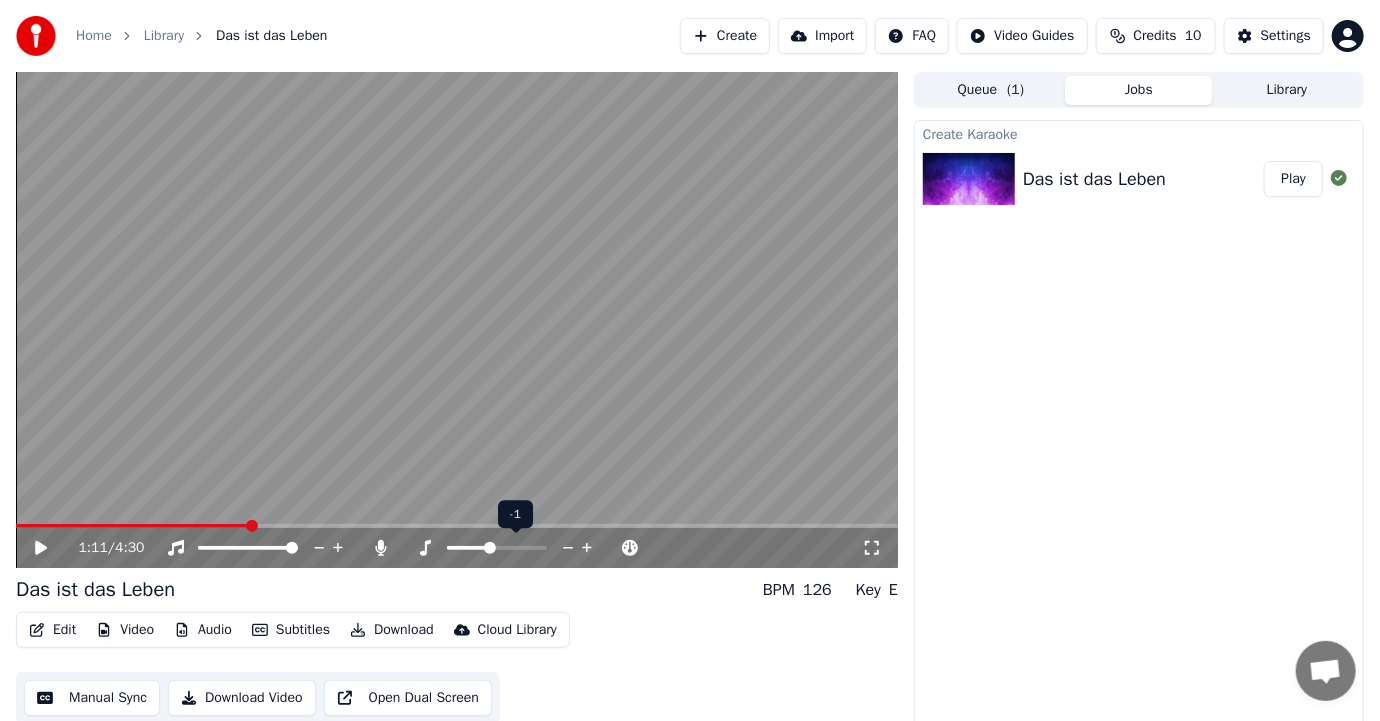 click at bounding box center [490, 548] 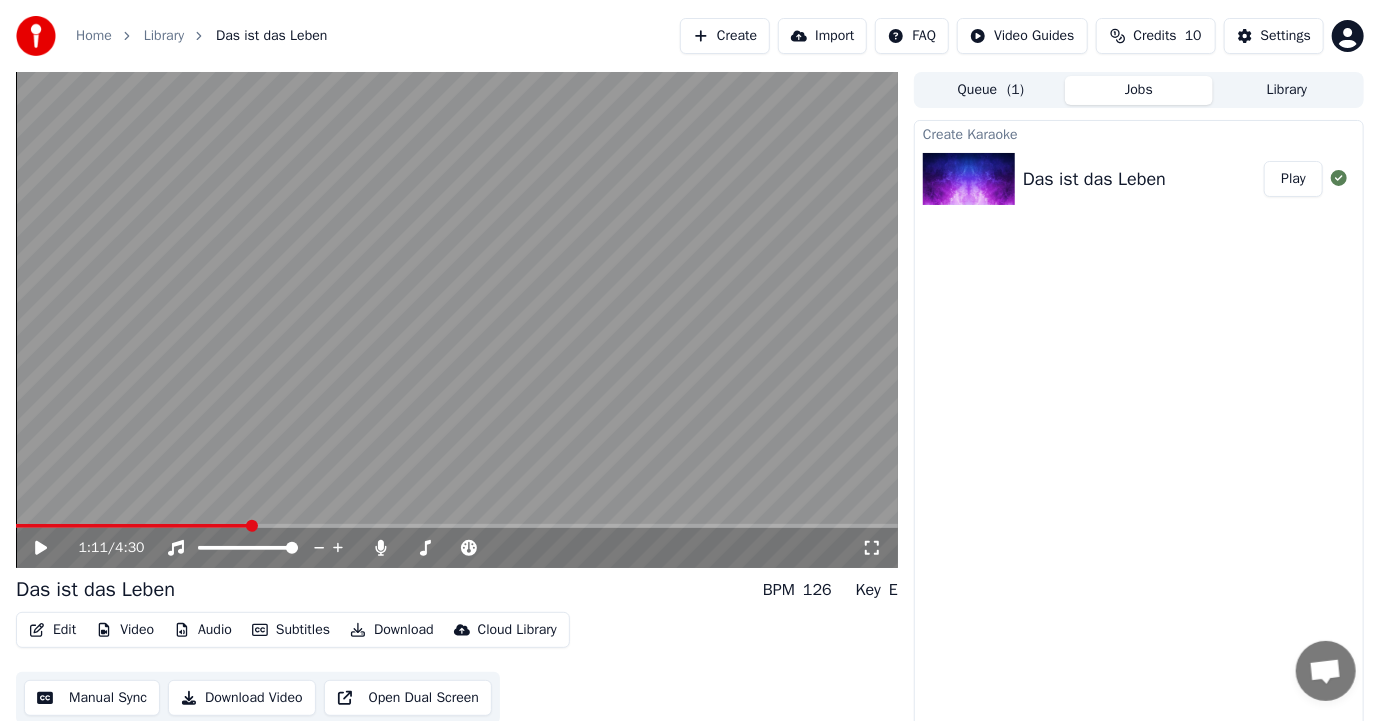 click 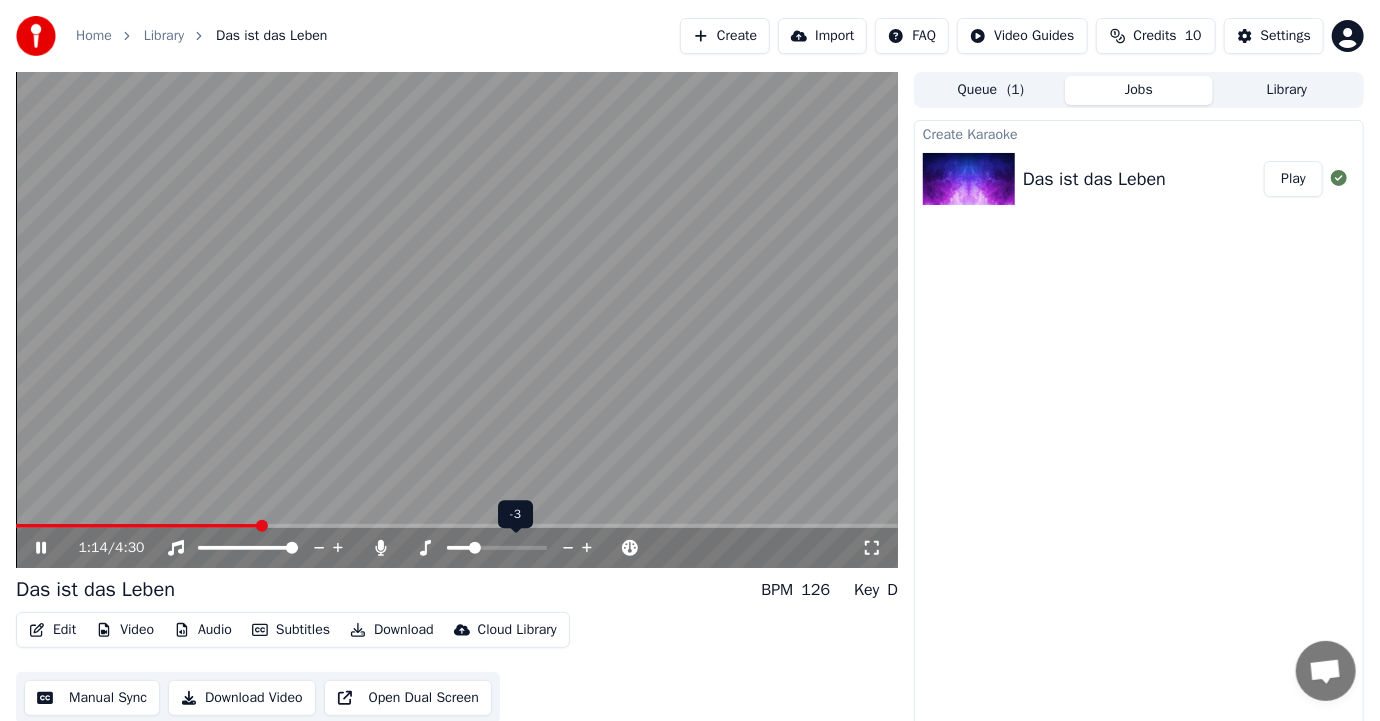 click at bounding box center [475, 548] 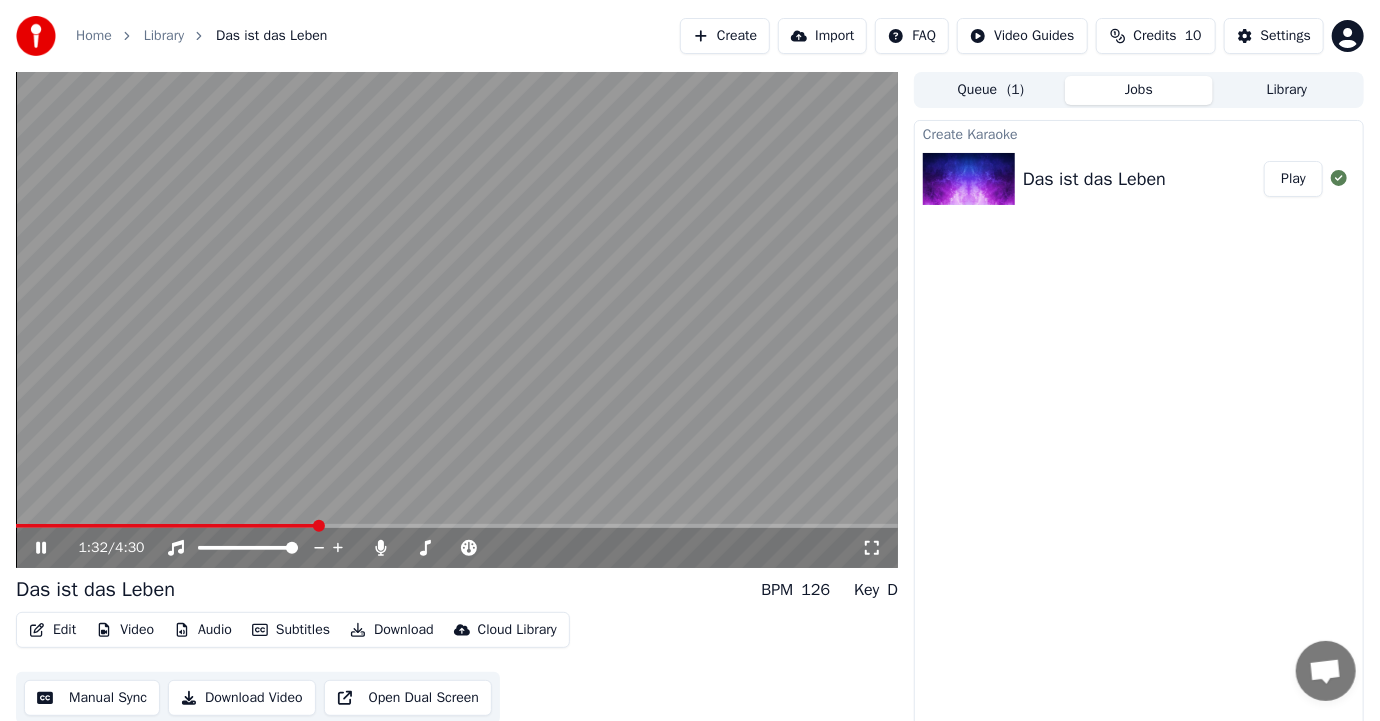click 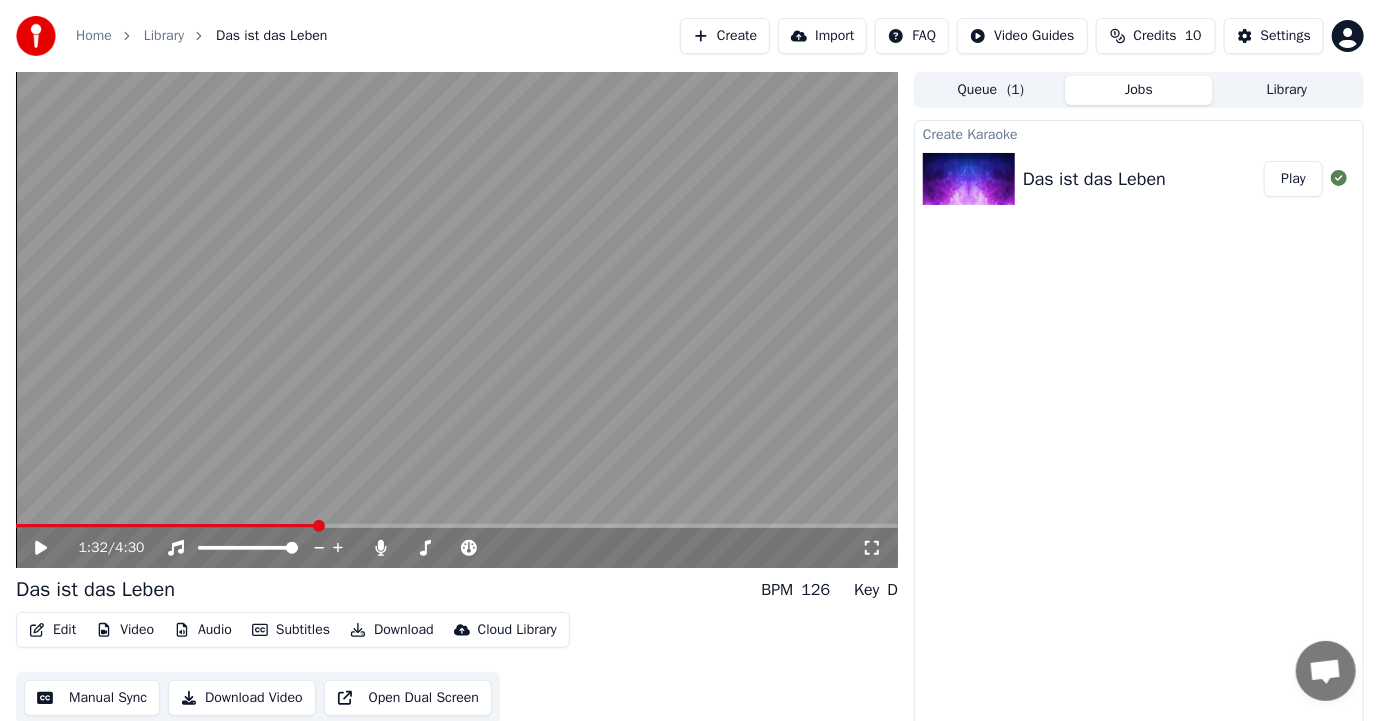 drag, startPoint x: 320, startPoint y: 518, endPoint x: 204, endPoint y: 526, distance: 116.275536 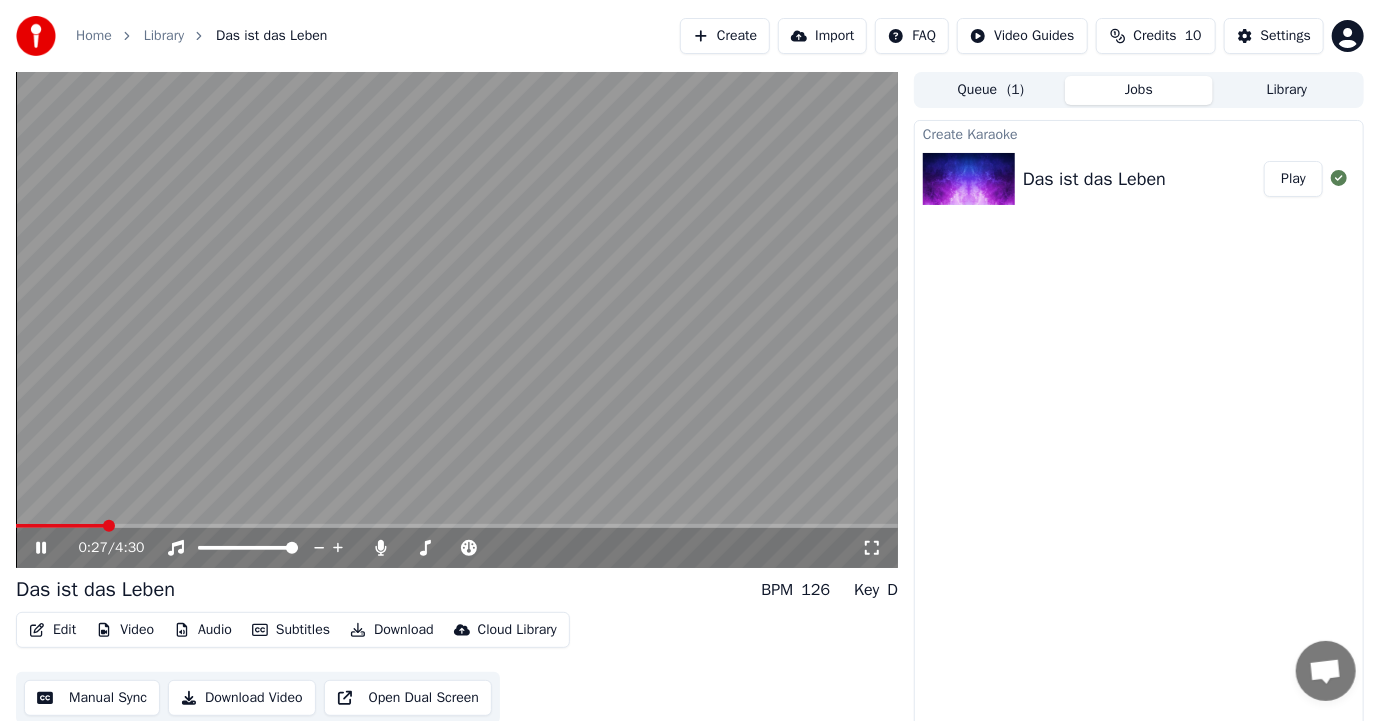 click at bounding box center (109, 526) 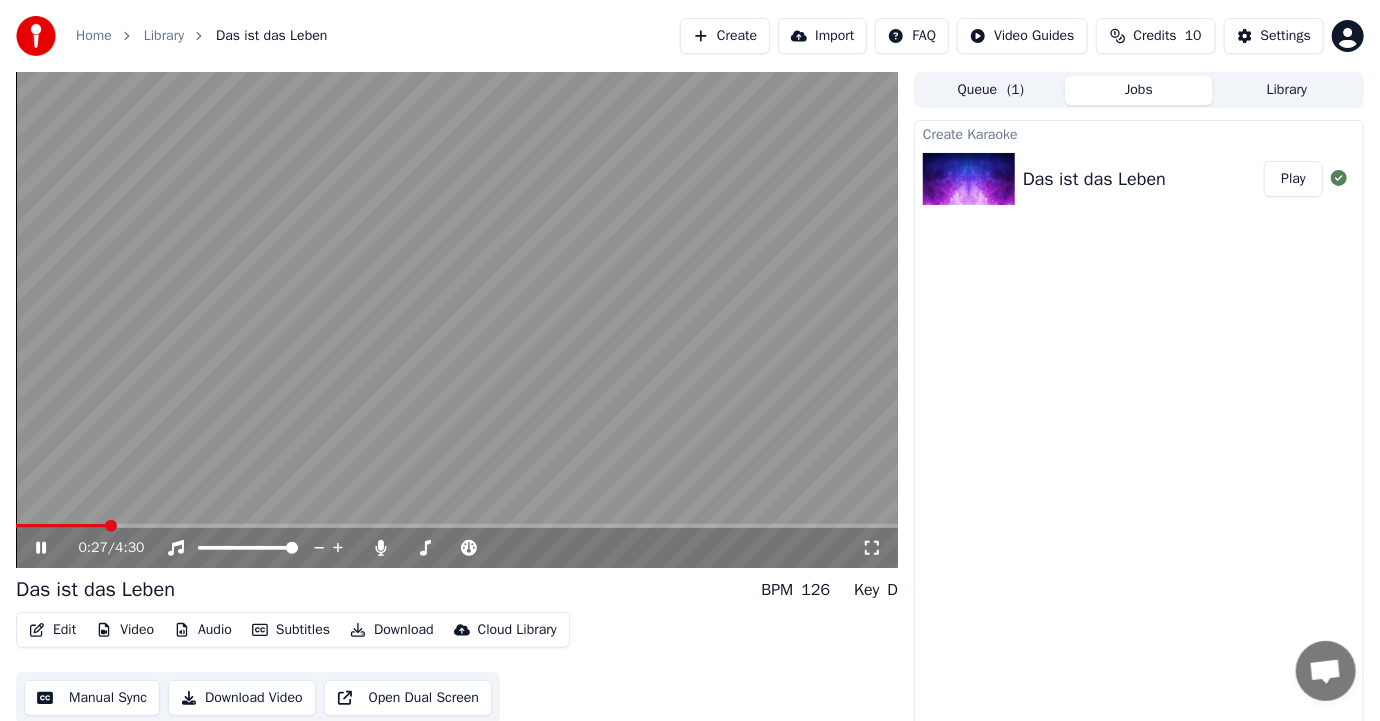 drag, startPoint x: 101, startPoint y: 517, endPoint x: 96, endPoint y: 529, distance: 13 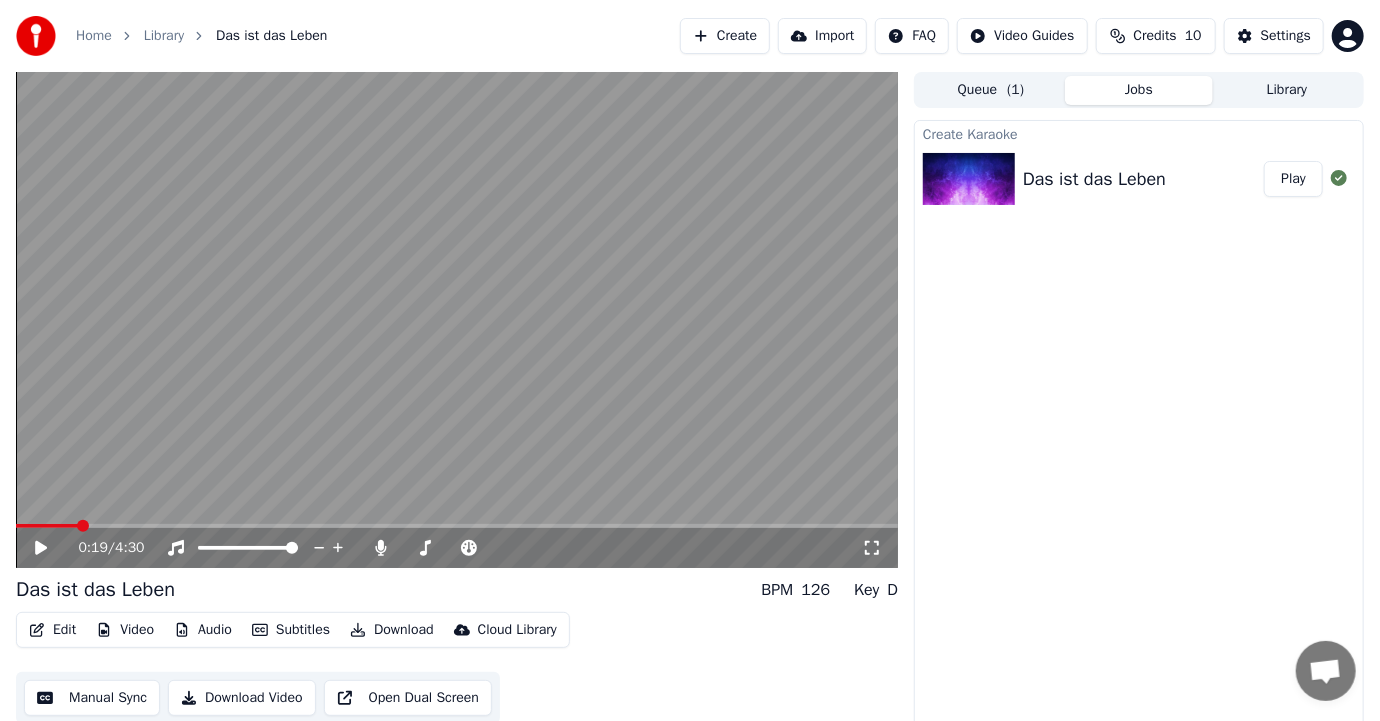 click at bounding box center [83, 526] 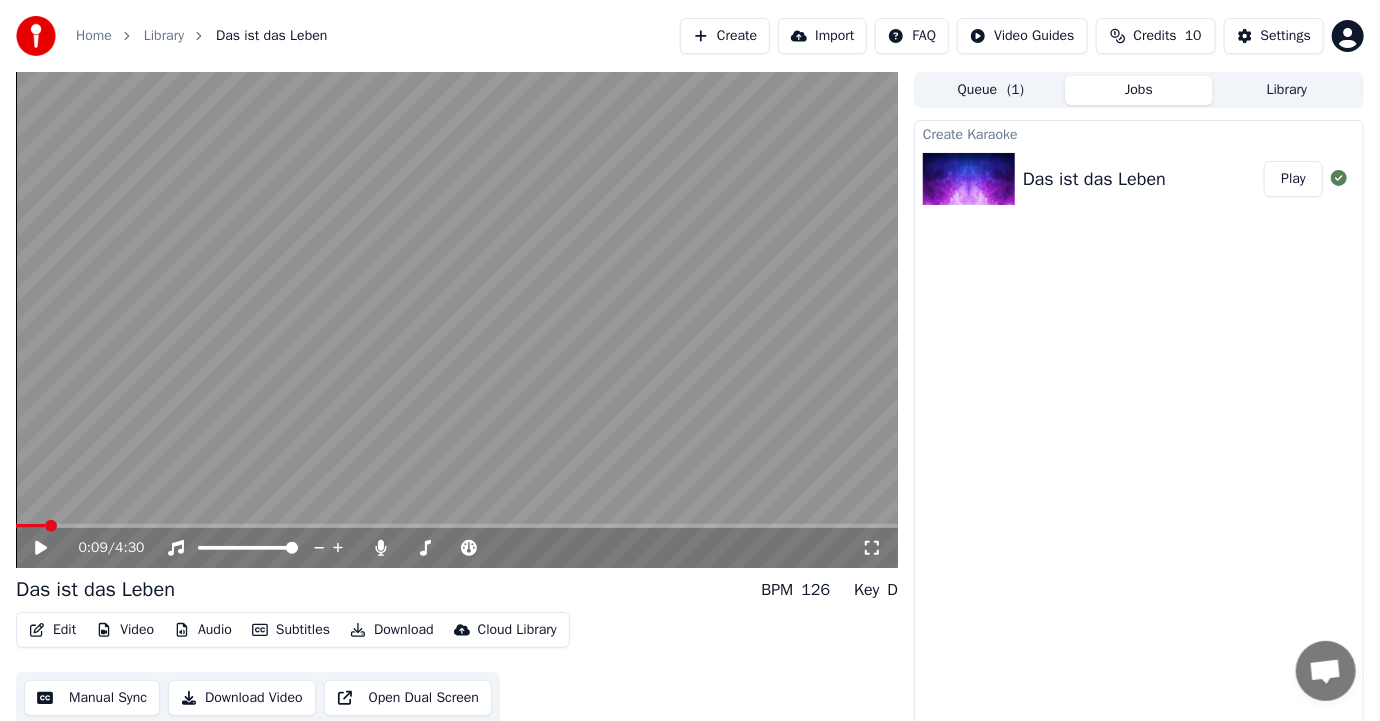 click at bounding box center [51, 526] 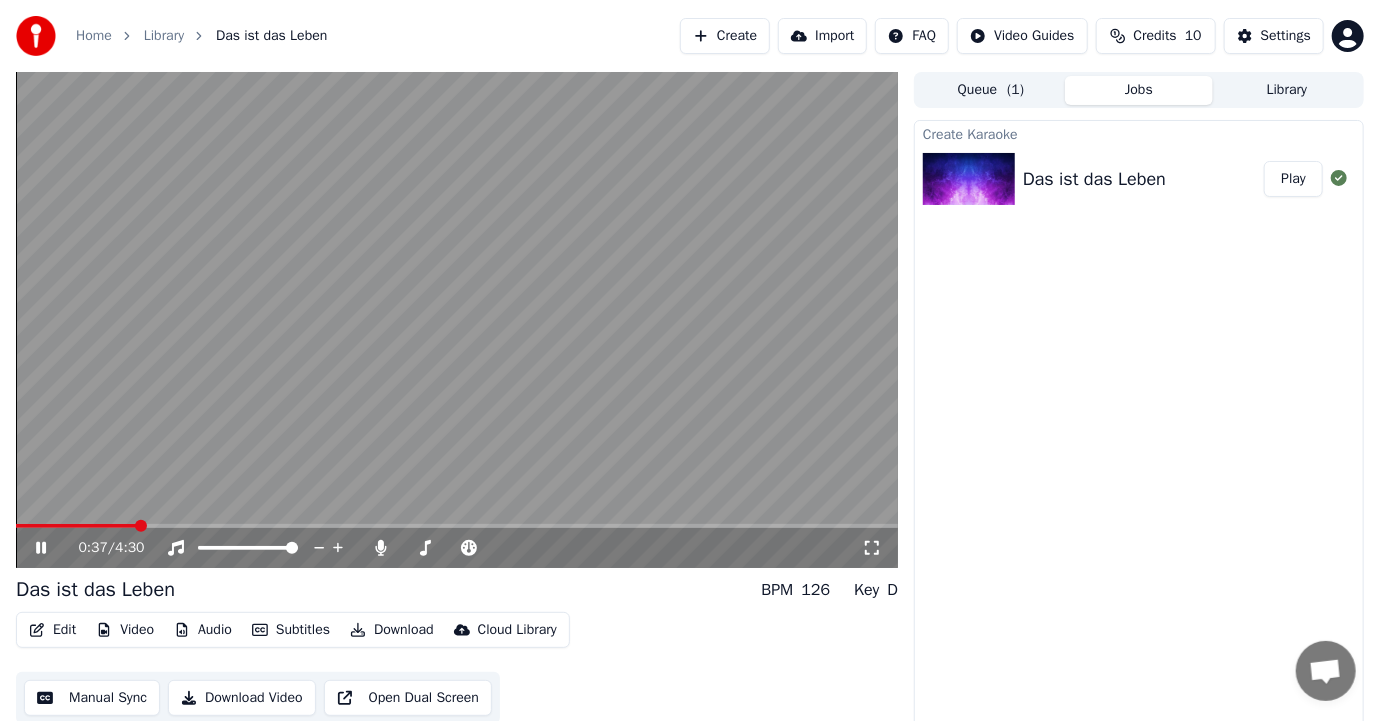 click on "Audio" at bounding box center (203, 630) 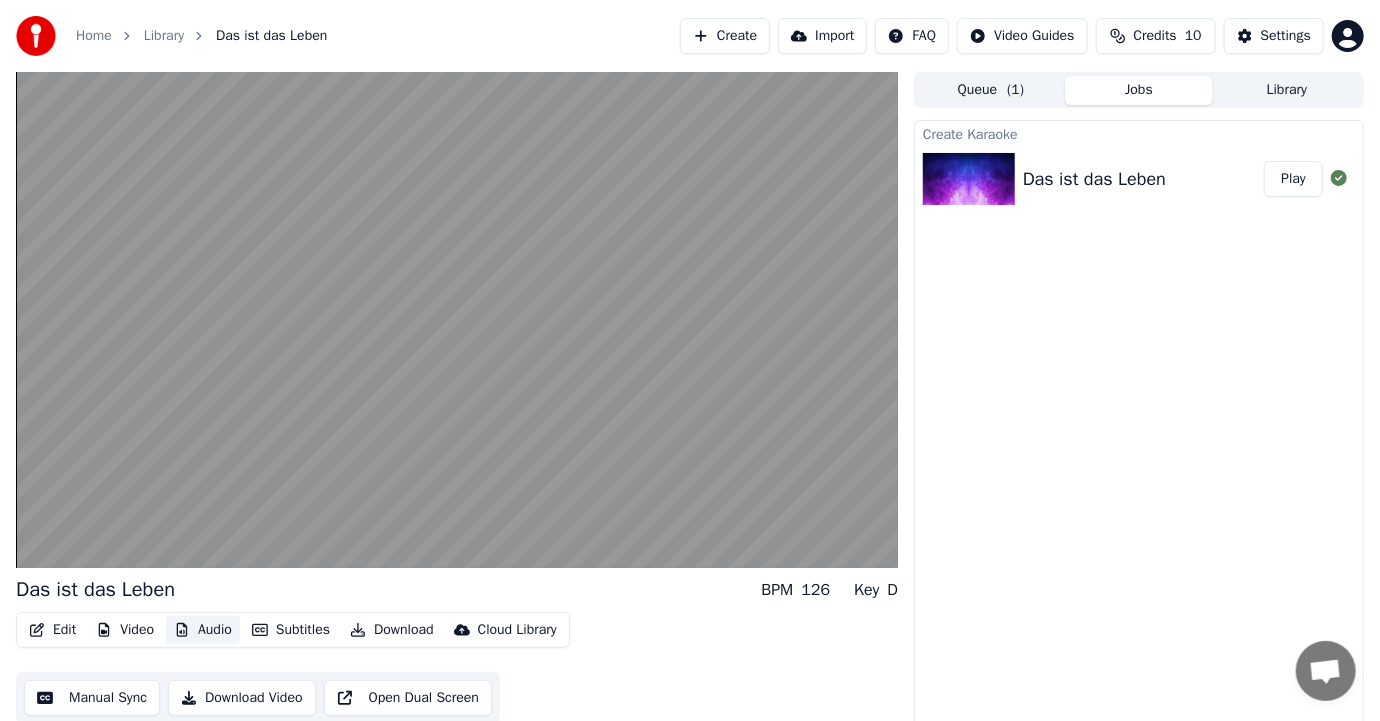click on "Audio" at bounding box center [203, 630] 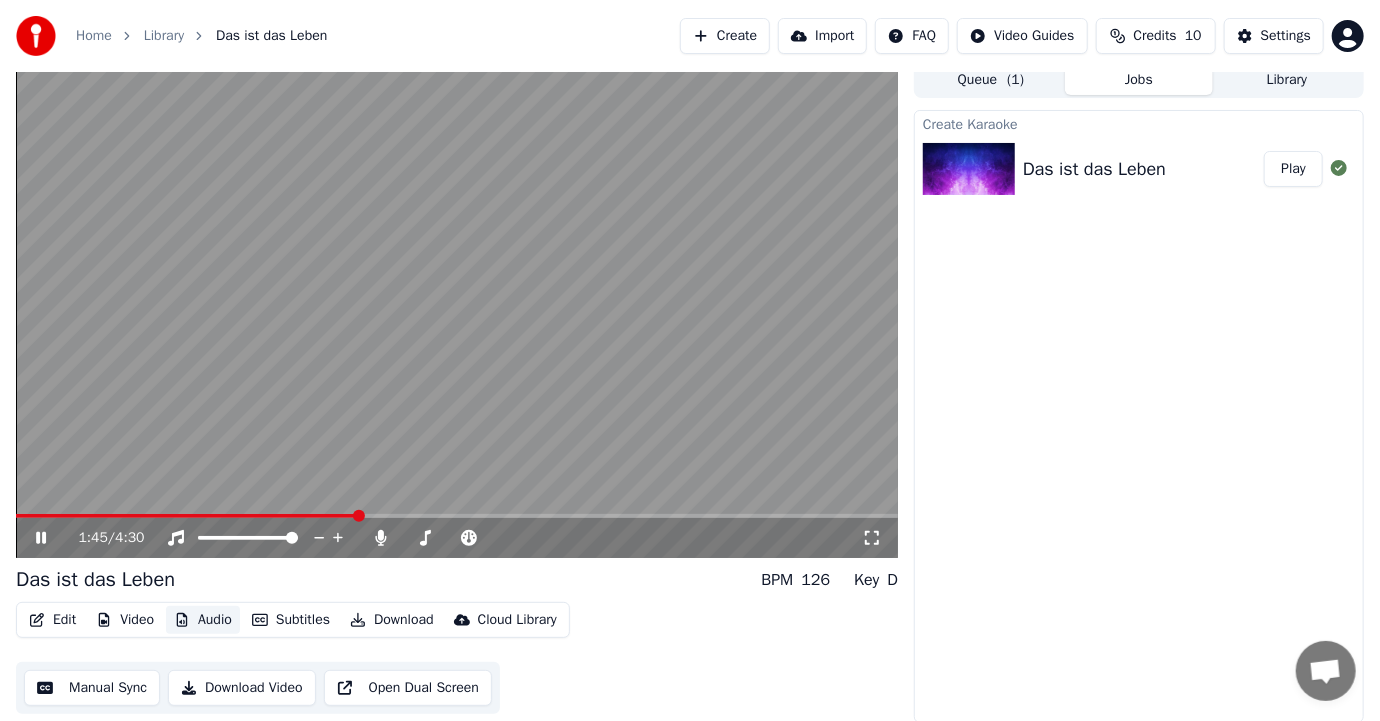 scroll, scrollTop: 11, scrollLeft: 0, axis: vertical 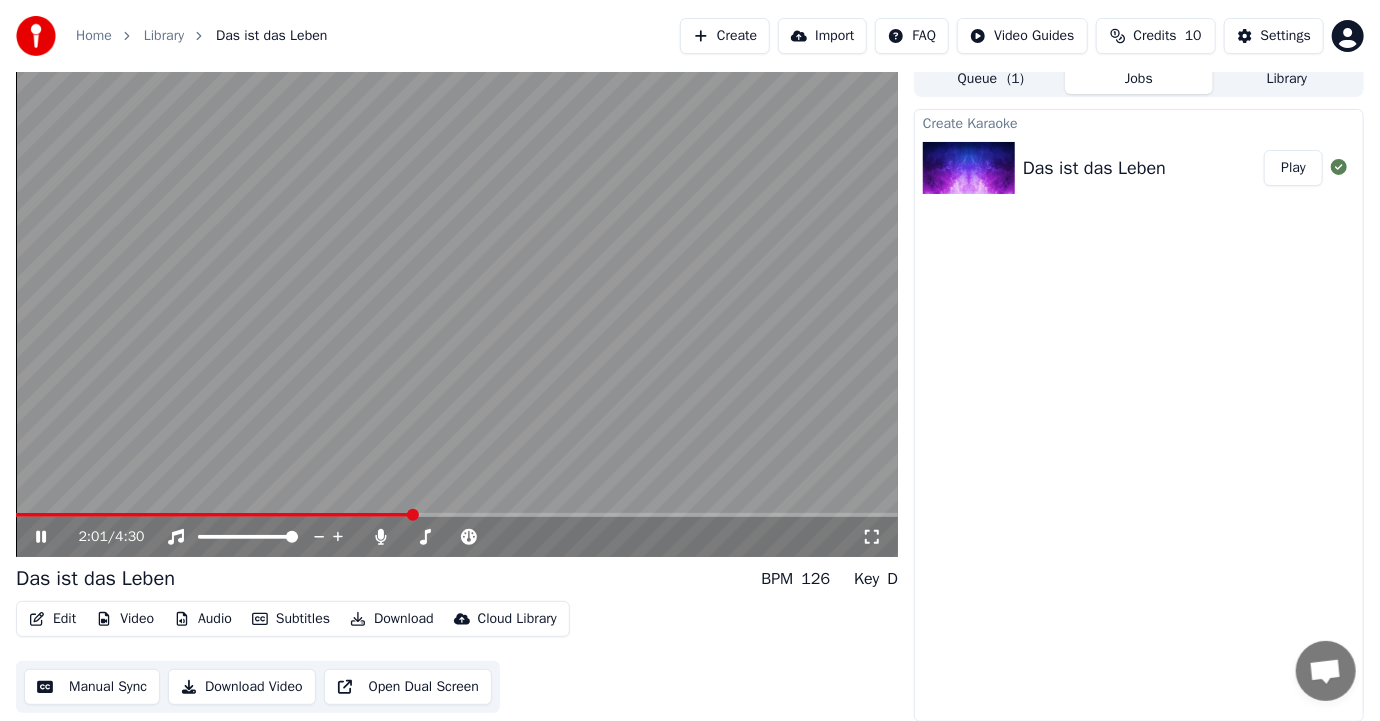 click 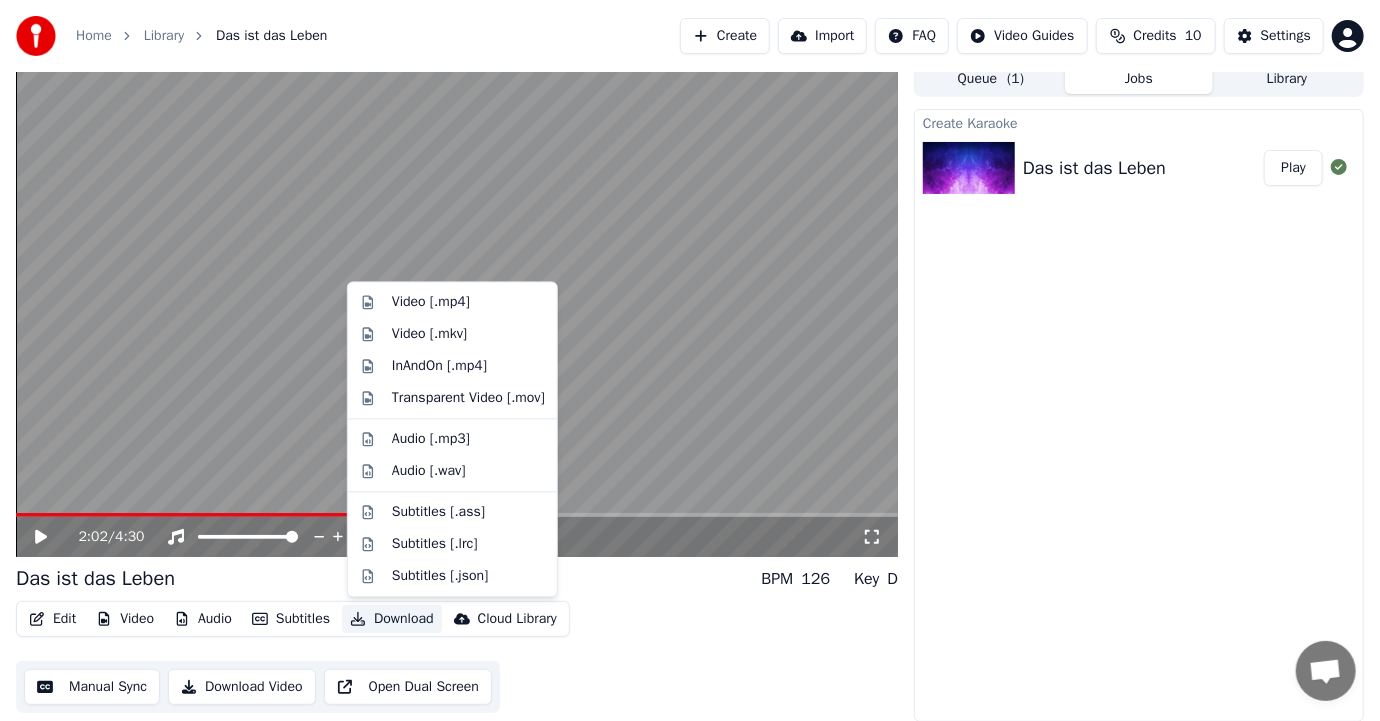 click on "Download" at bounding box center (392, 619) 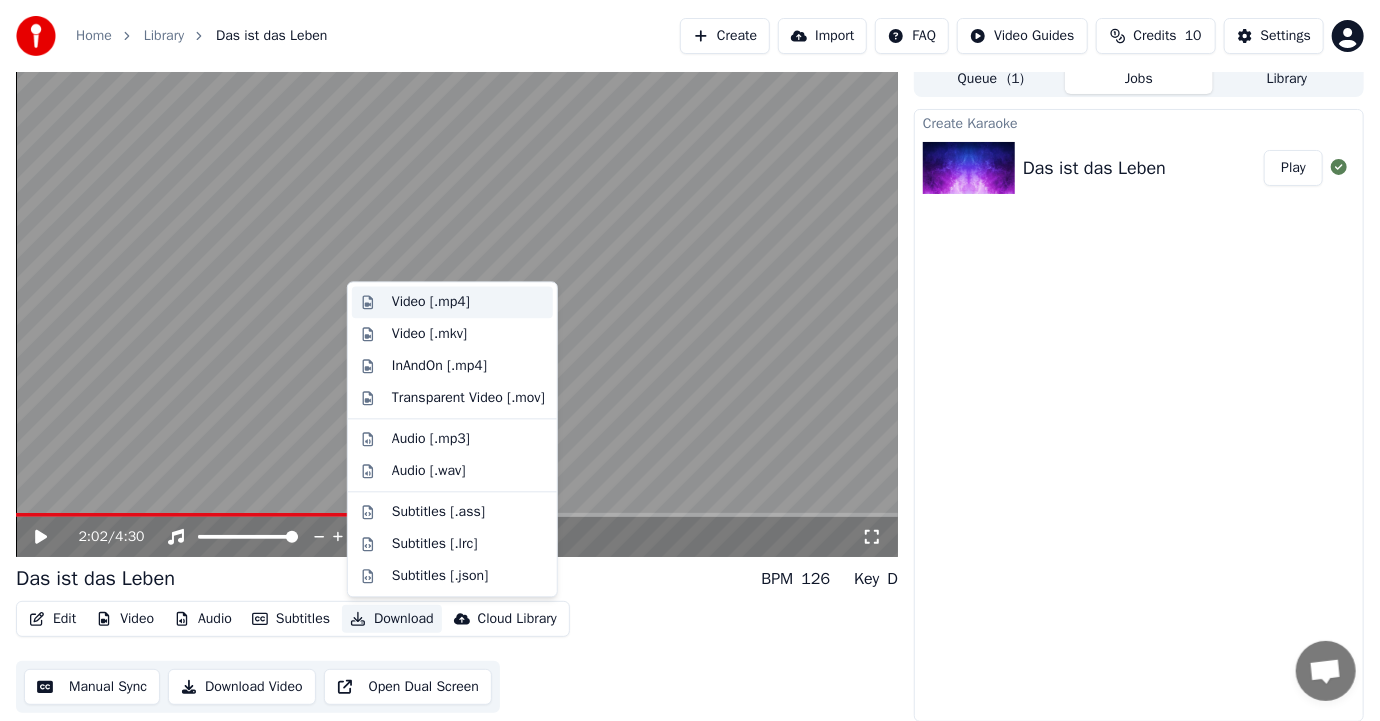 click on "Video [.mp4]" at bounding box center (431, 302) 